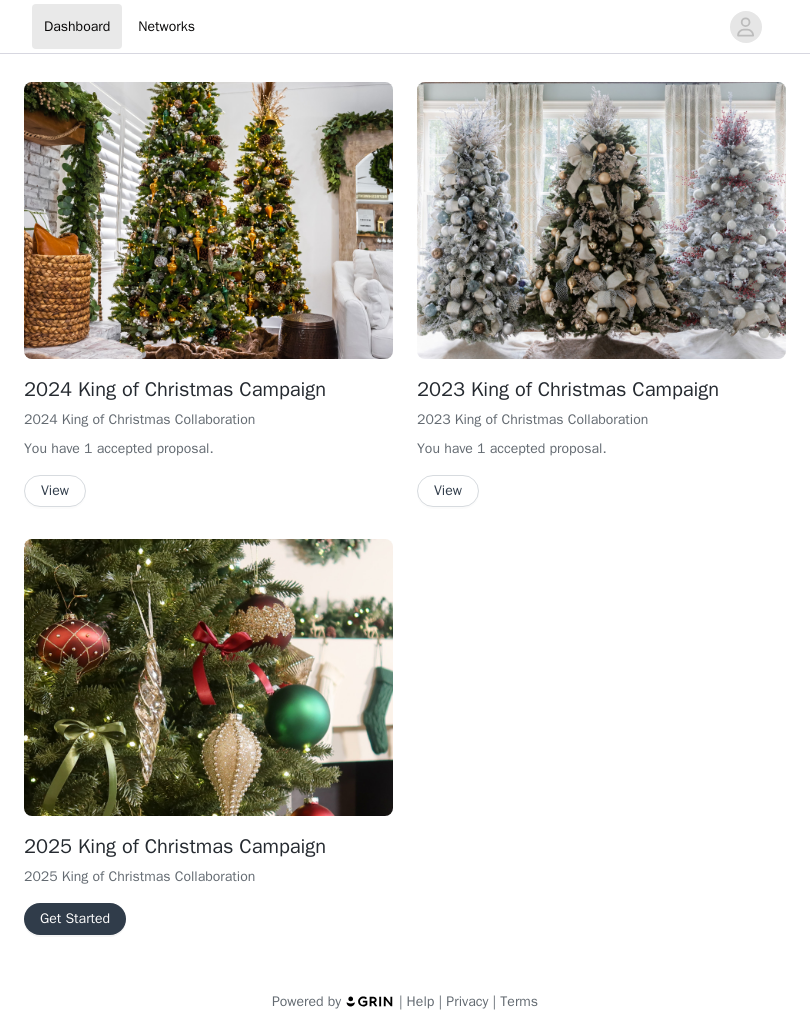 scroll, scrollTop: 0, scrollLeft: 0, axis: both 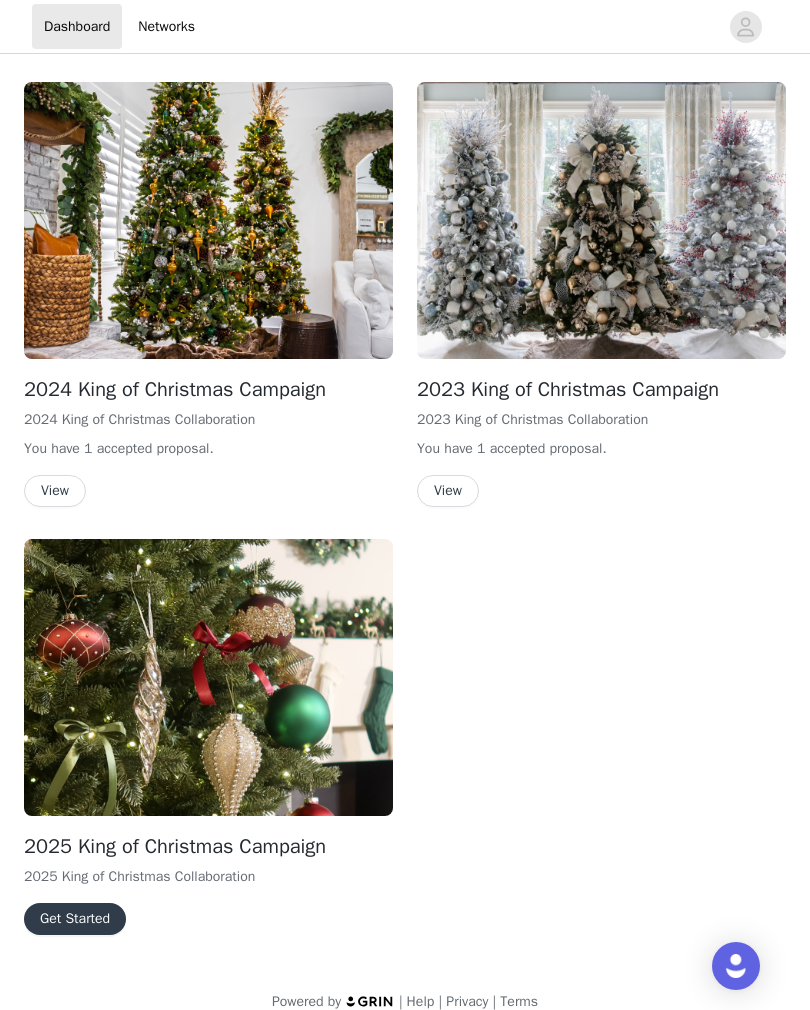 click on "Get Started" at bounding box center (75, 919) 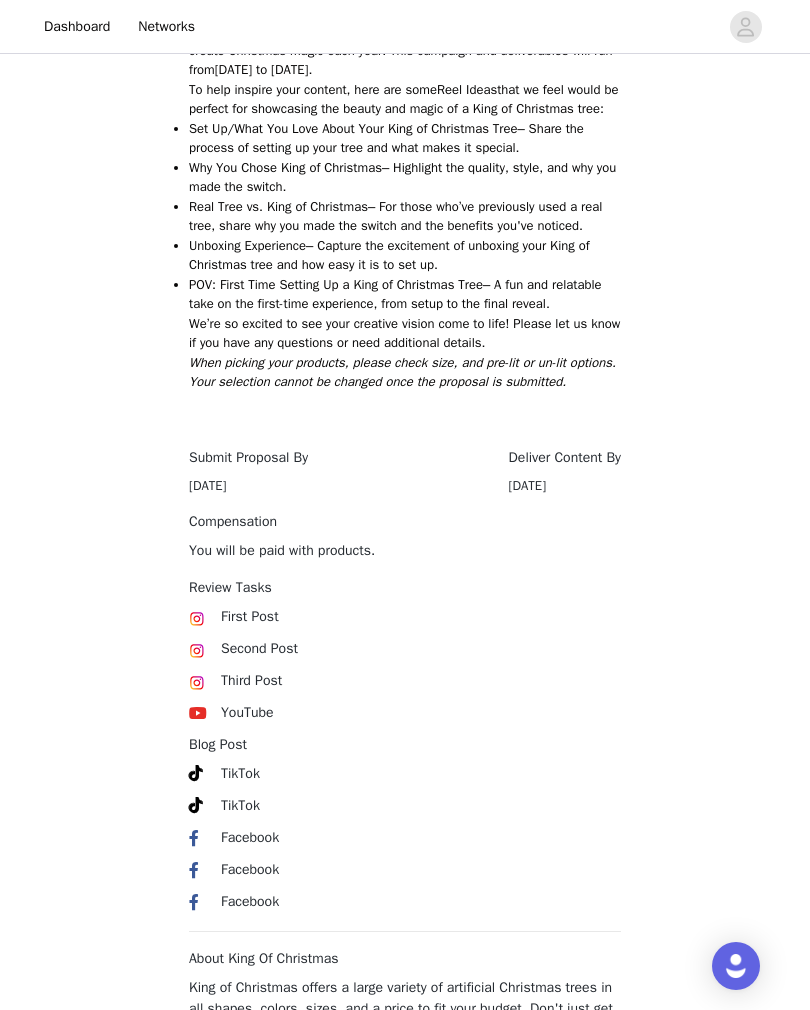 scroll, scrollTop: 824, scrollLeft: 0, axis: vertical 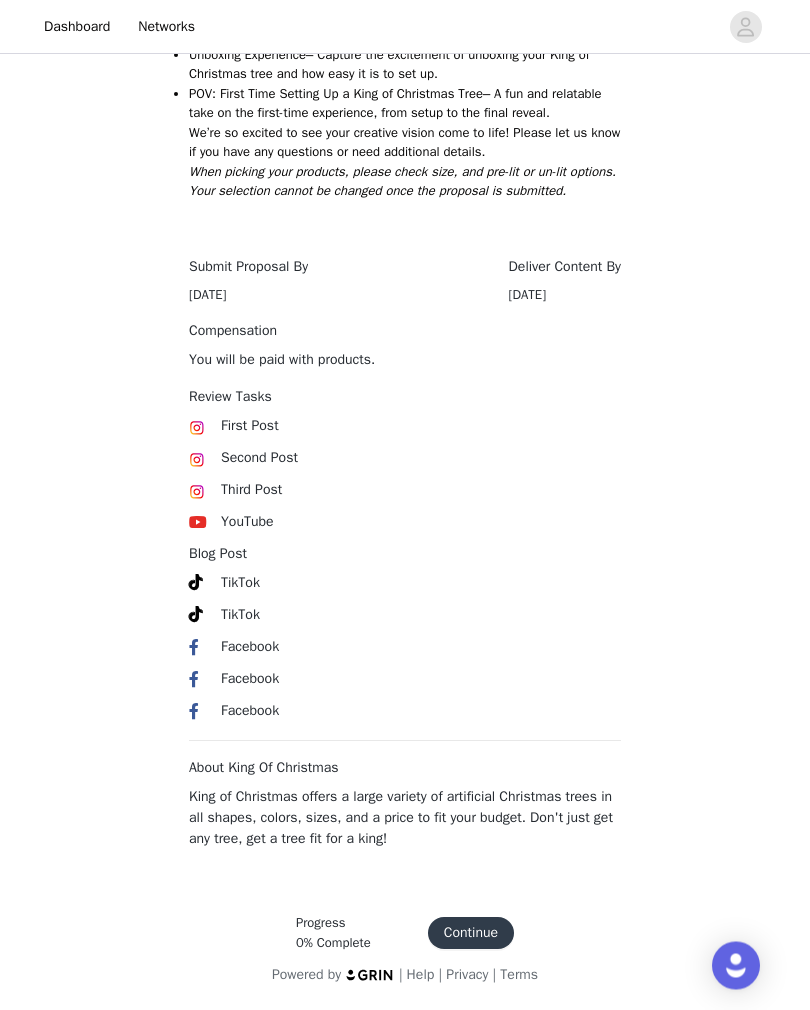 click on "Continue" at bounding box center [471, 934] 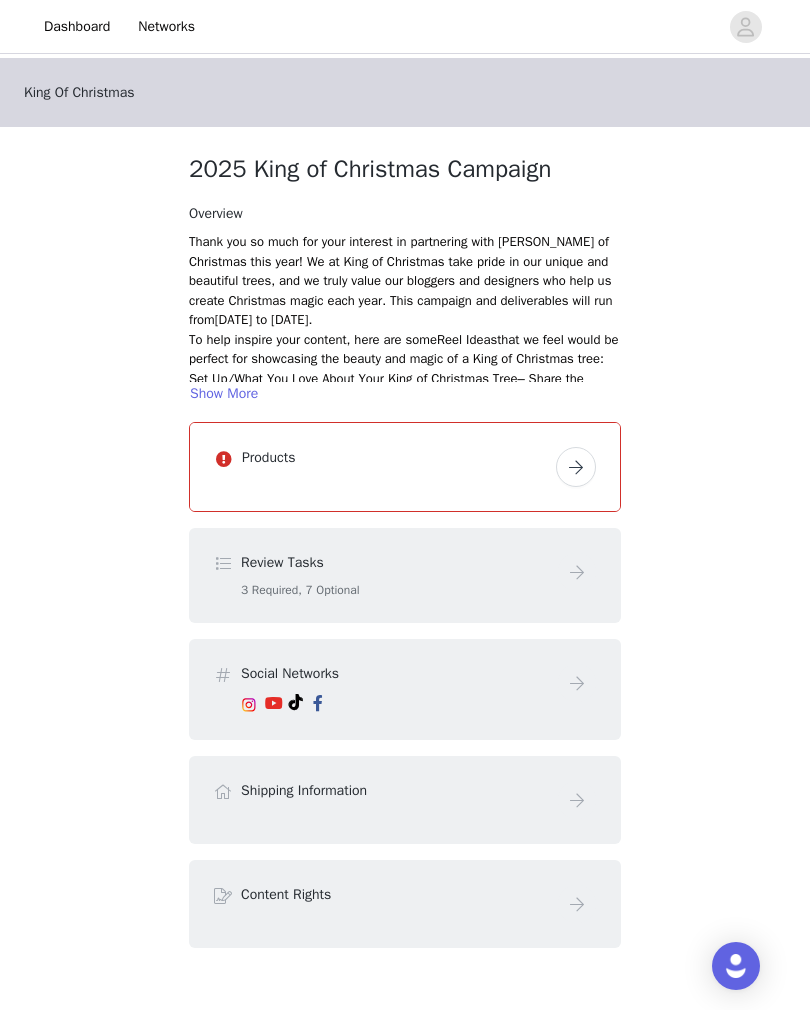 click at bounding box center (576, 467) 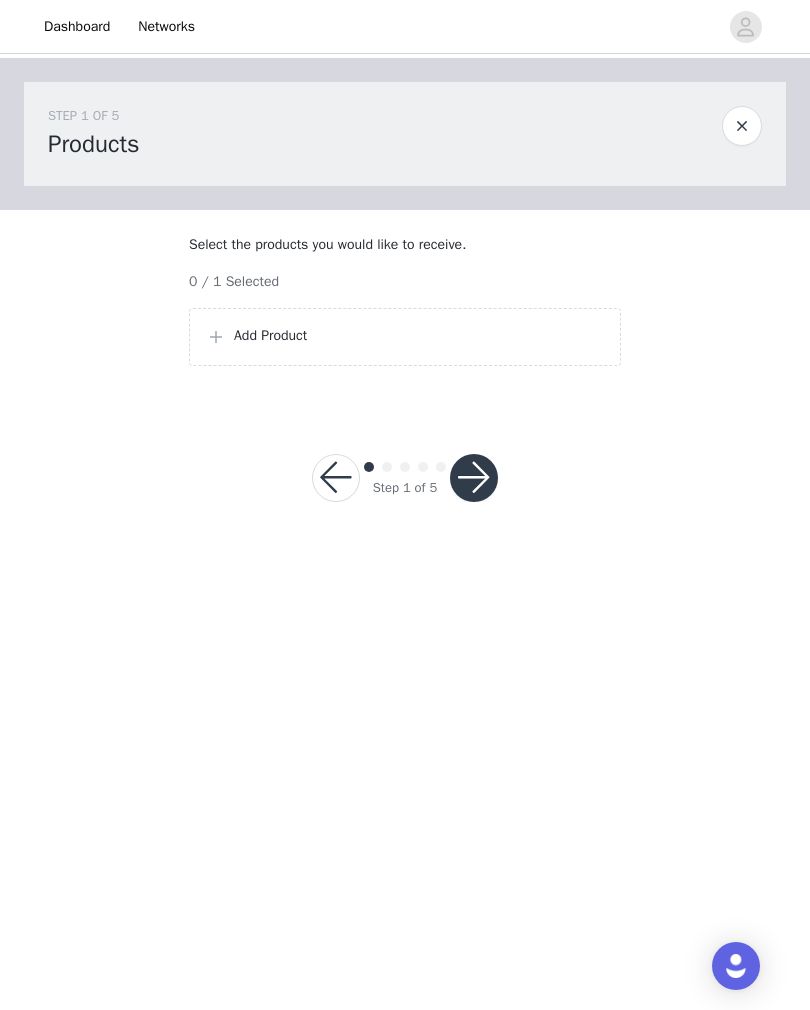 click on "Add Product" at bounding box center [419, 335] 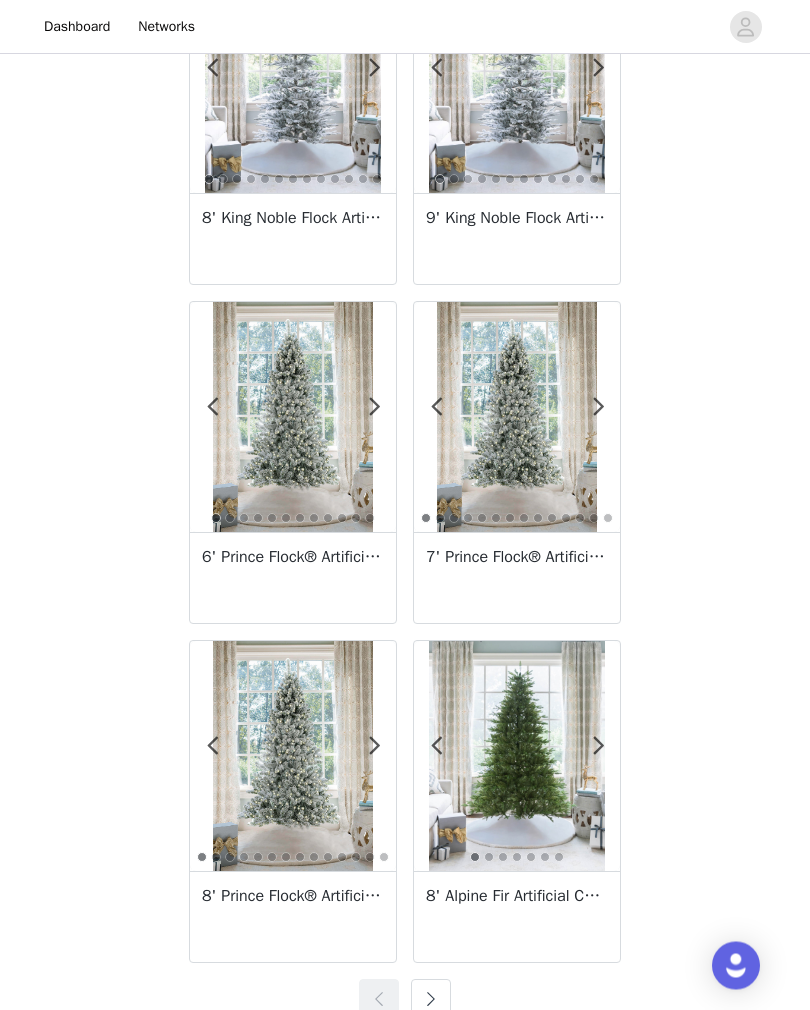 scroll, scrollTop: 3218, scrollLeft: 0, axis: vertical 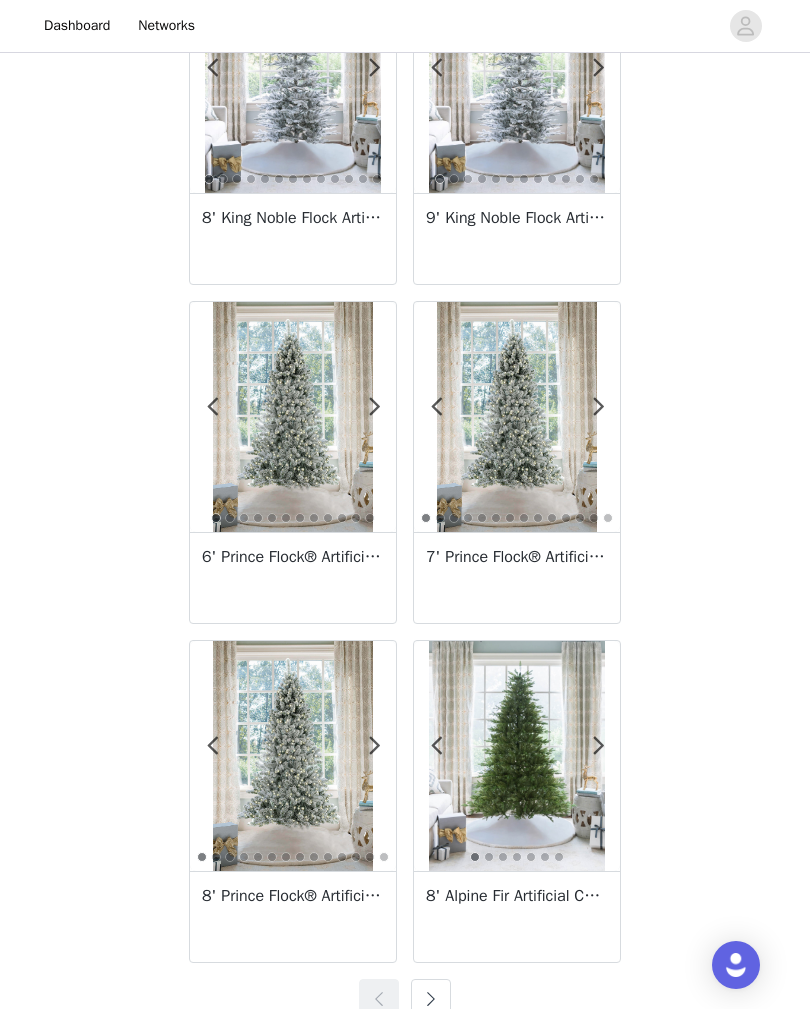 click at bounding box center [431, 1000] 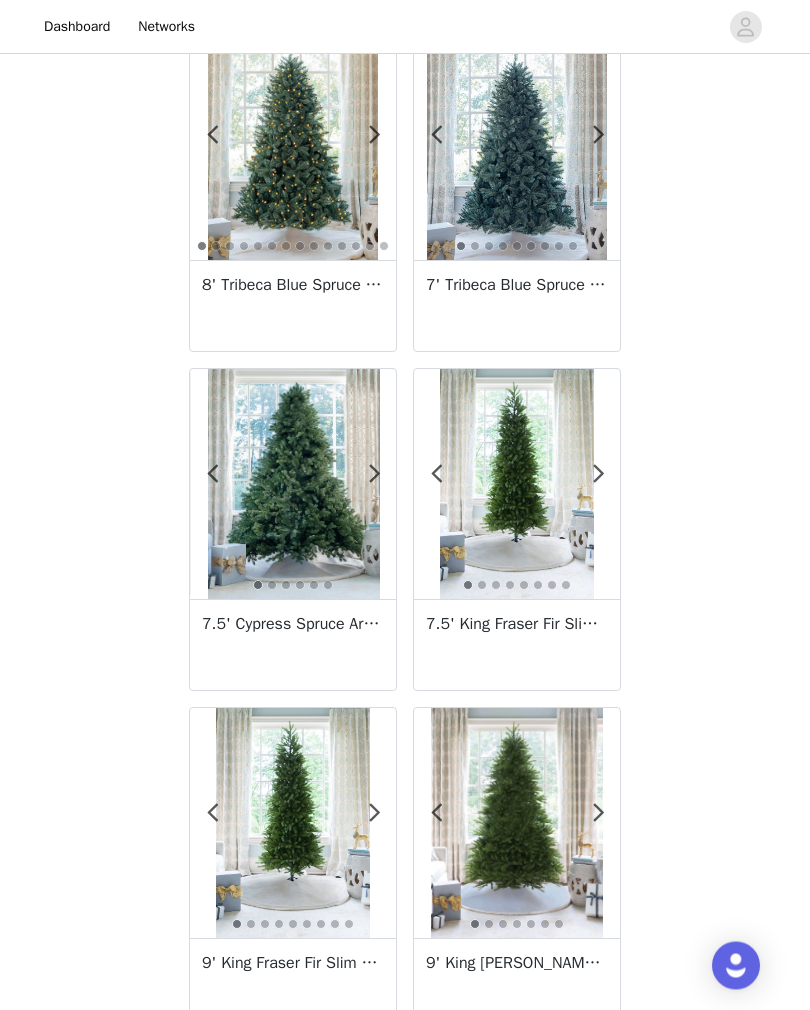 scroll, scrollTop: 1118, scrollLeft: 0, axis: vertical 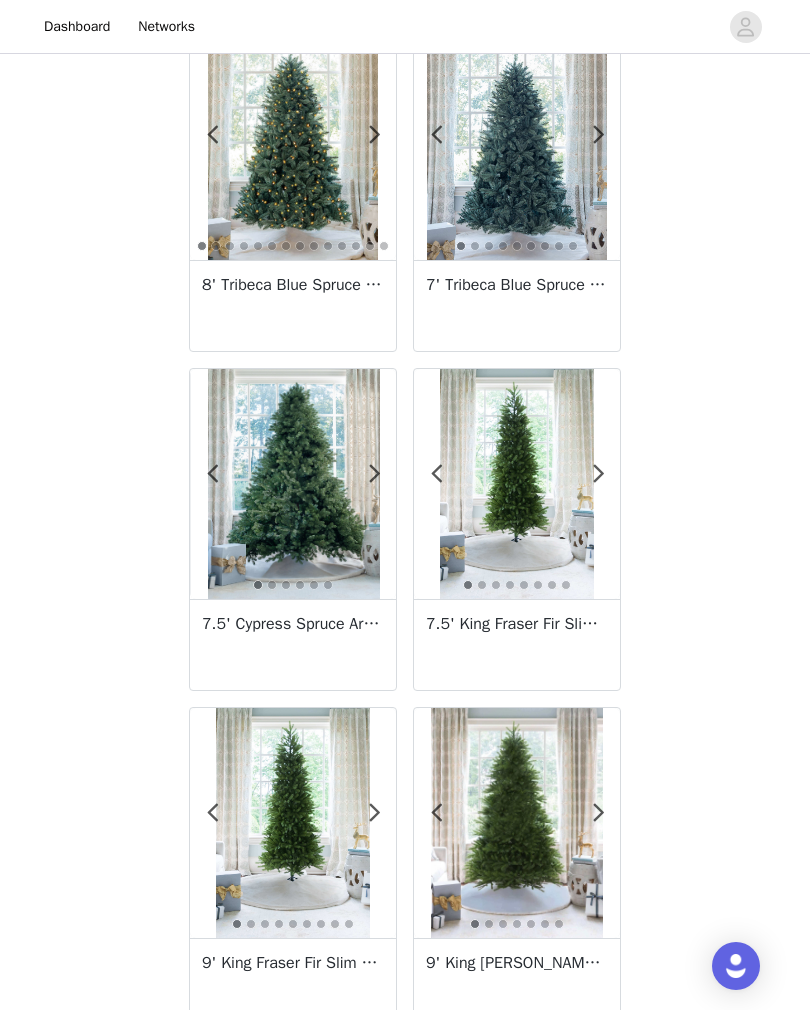 click on "8' Tribeca Blue Spruce Artificial Christmas Tree with 650 Warm White LED Lights" at bounding box center (293, 305) 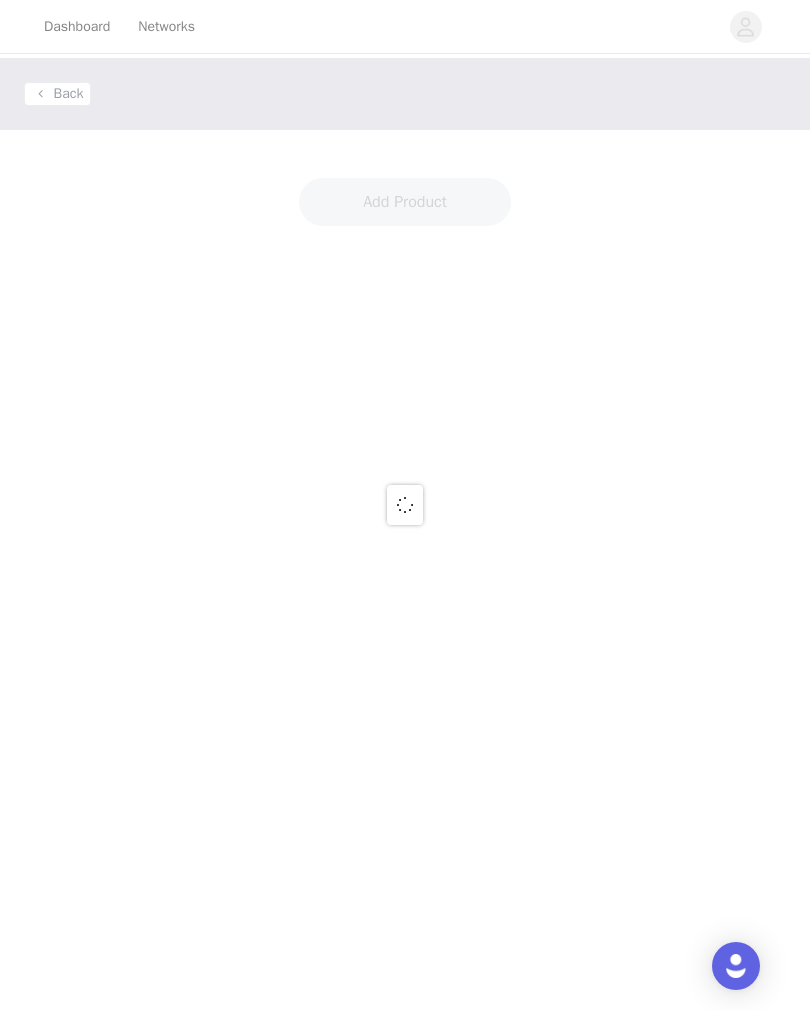 scroll, scrollTop: 0, scrollLeft: 0, axis: both 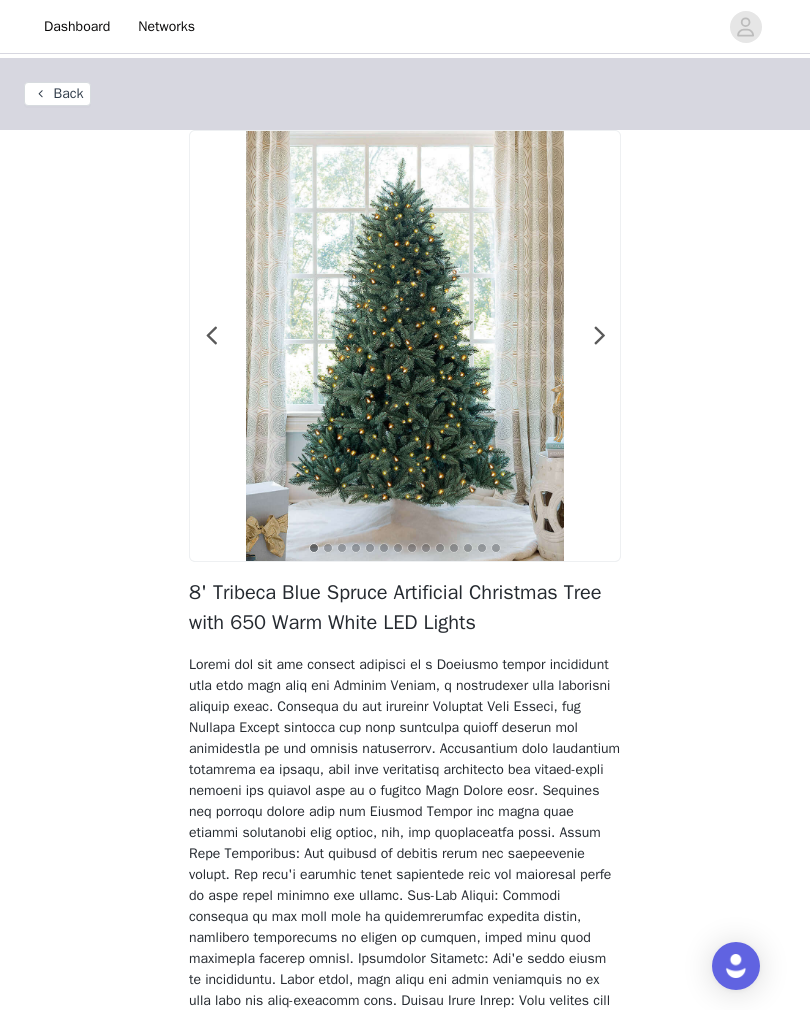 click at bounding box center [599, 336] 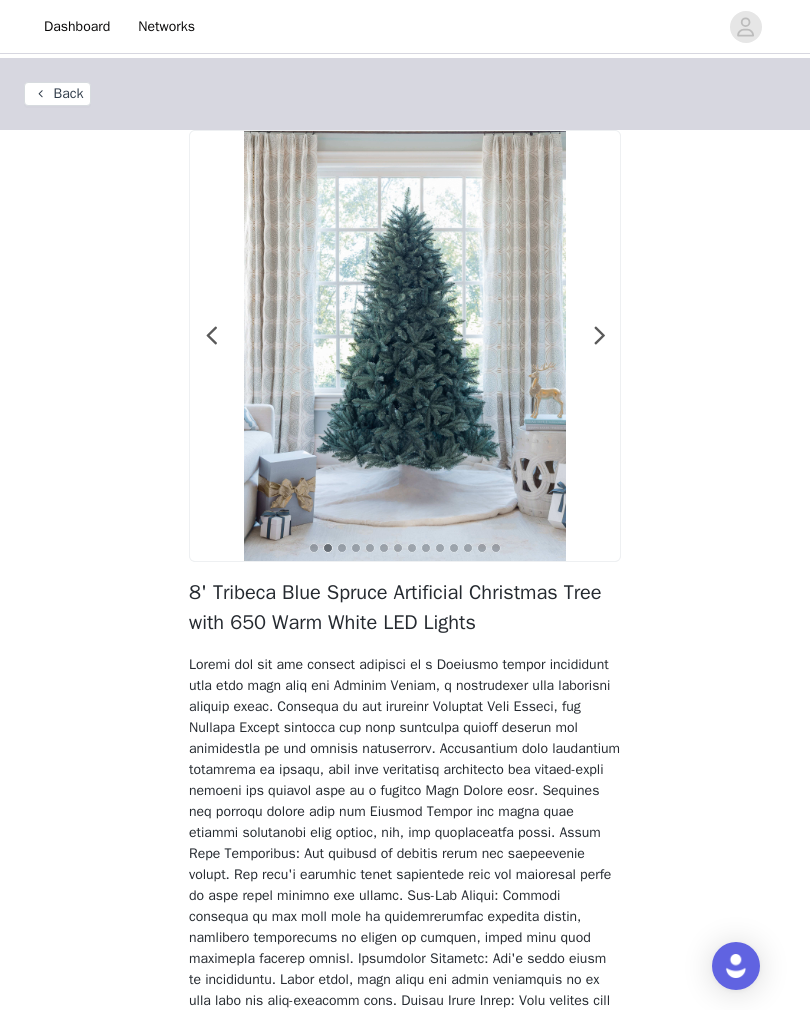click at bounding box center (599, 336) 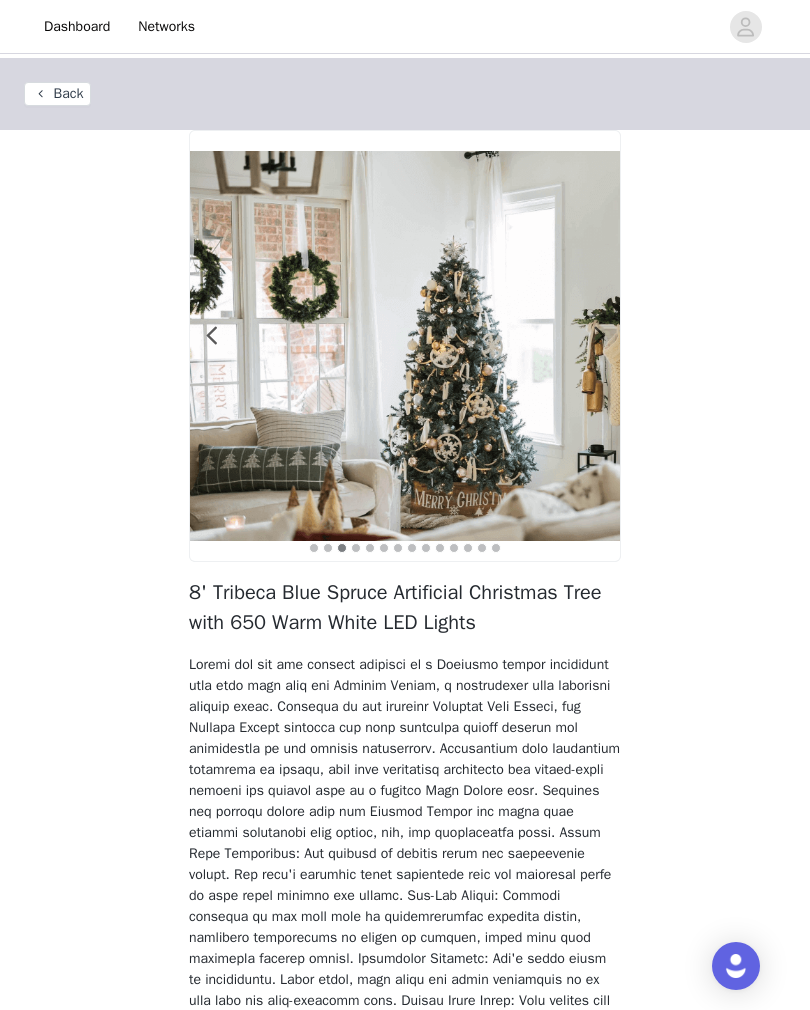 click at bounding box center [587, 346] 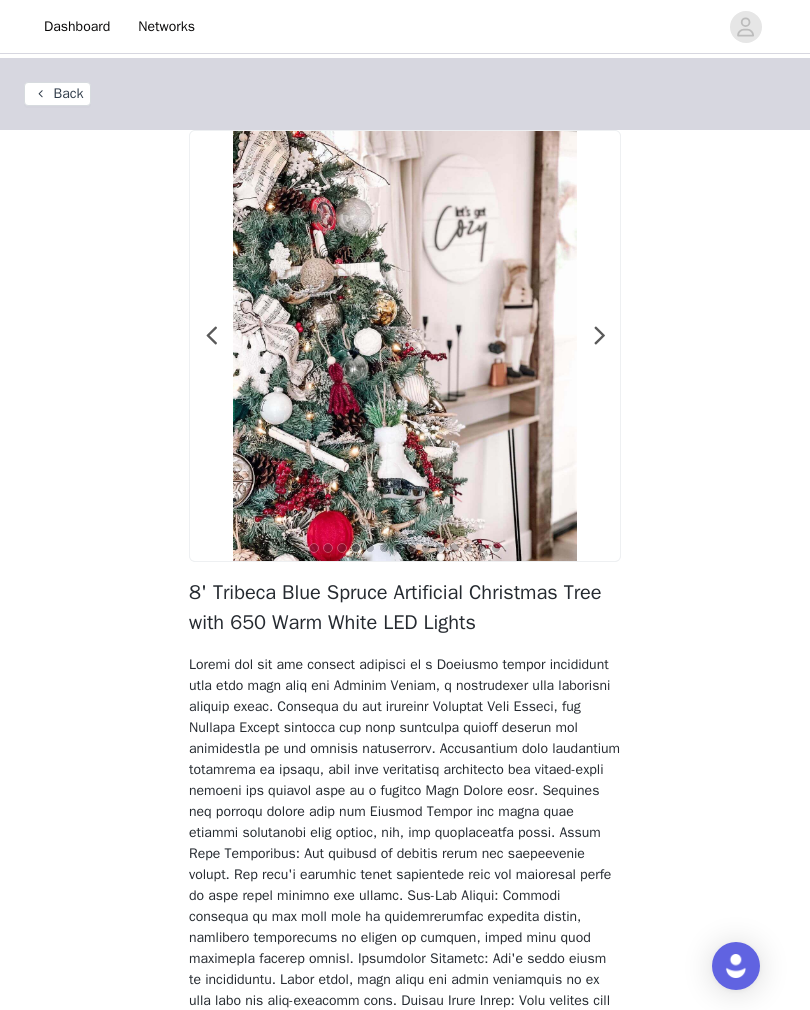 click at bounding box center (587, 346) 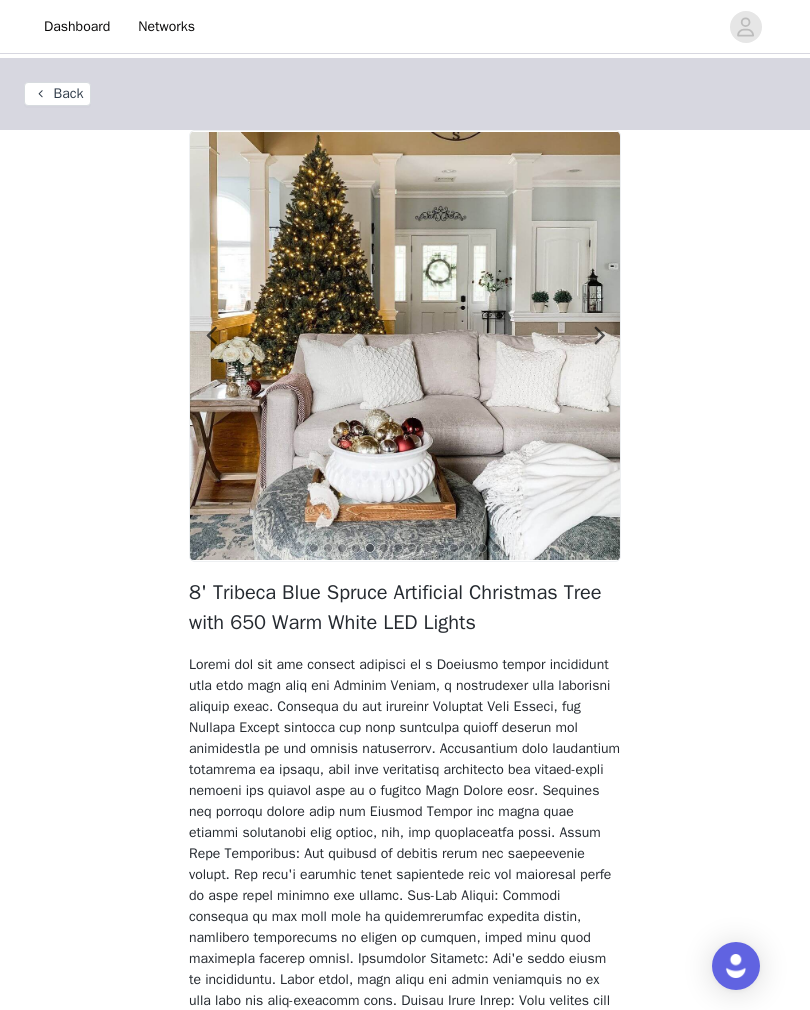 click on "Back" at bounding box center (57, 94) 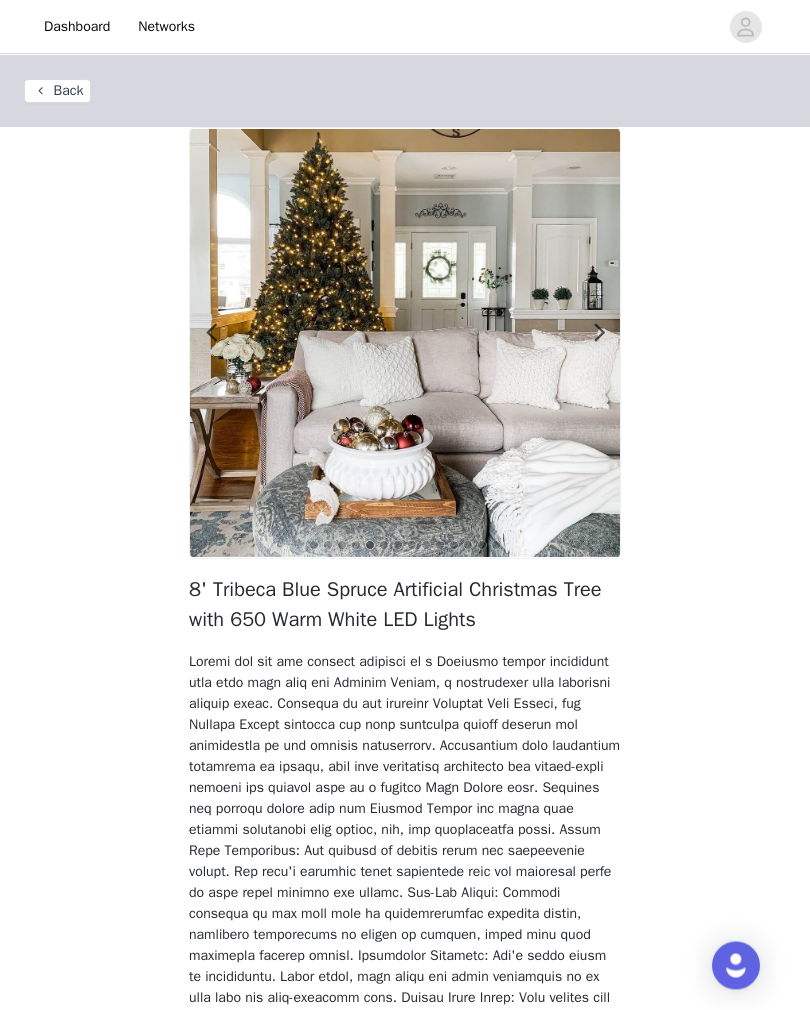 scroll, scrollTop: 0, scrollLeft: 0, axis: both 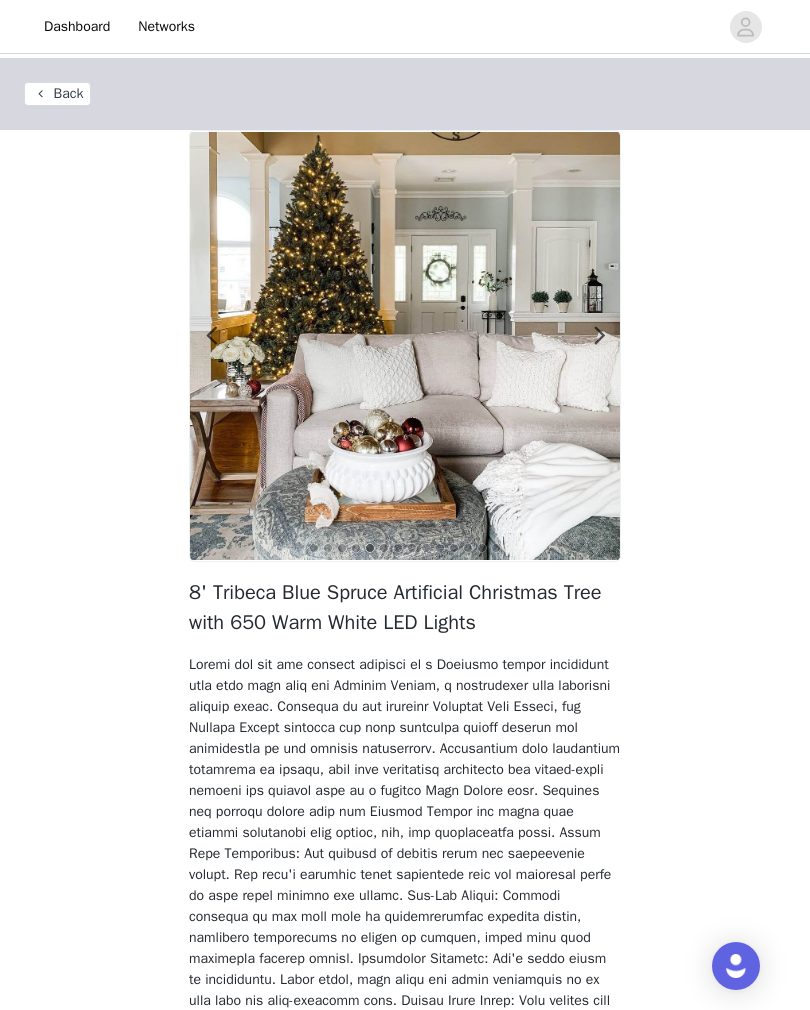 click on "Back" at bounding box center (57, 94) 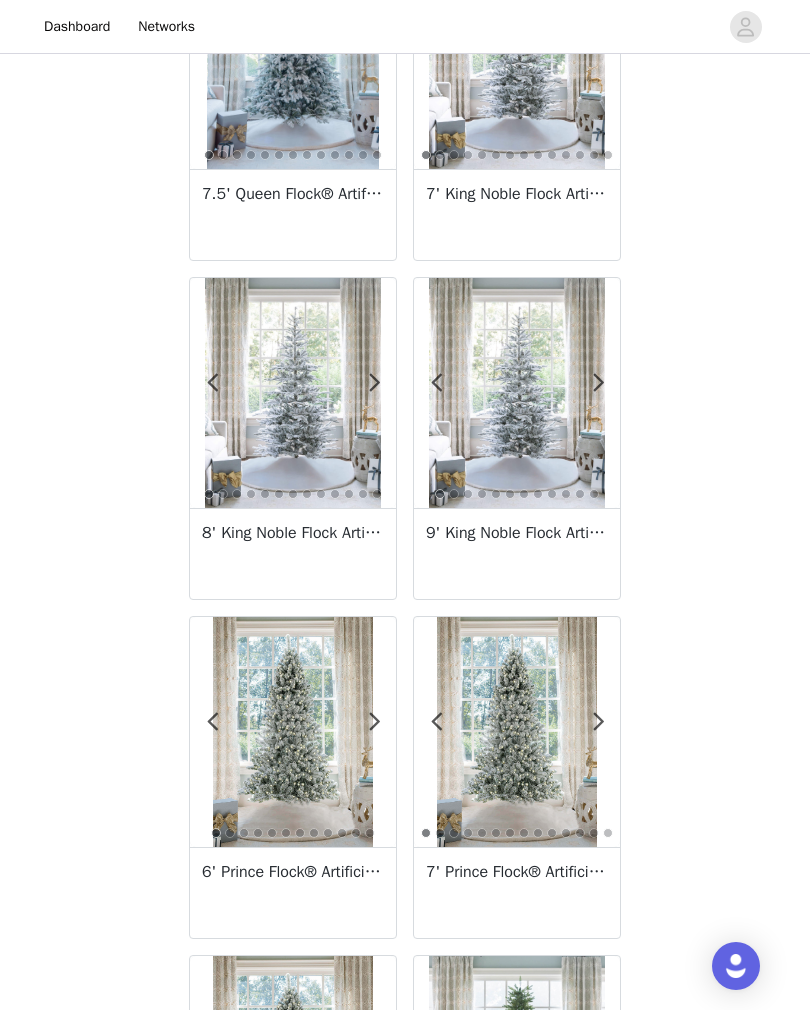 scroll, scrollTop: 3218, scrollLeft: 0, axis: vertical 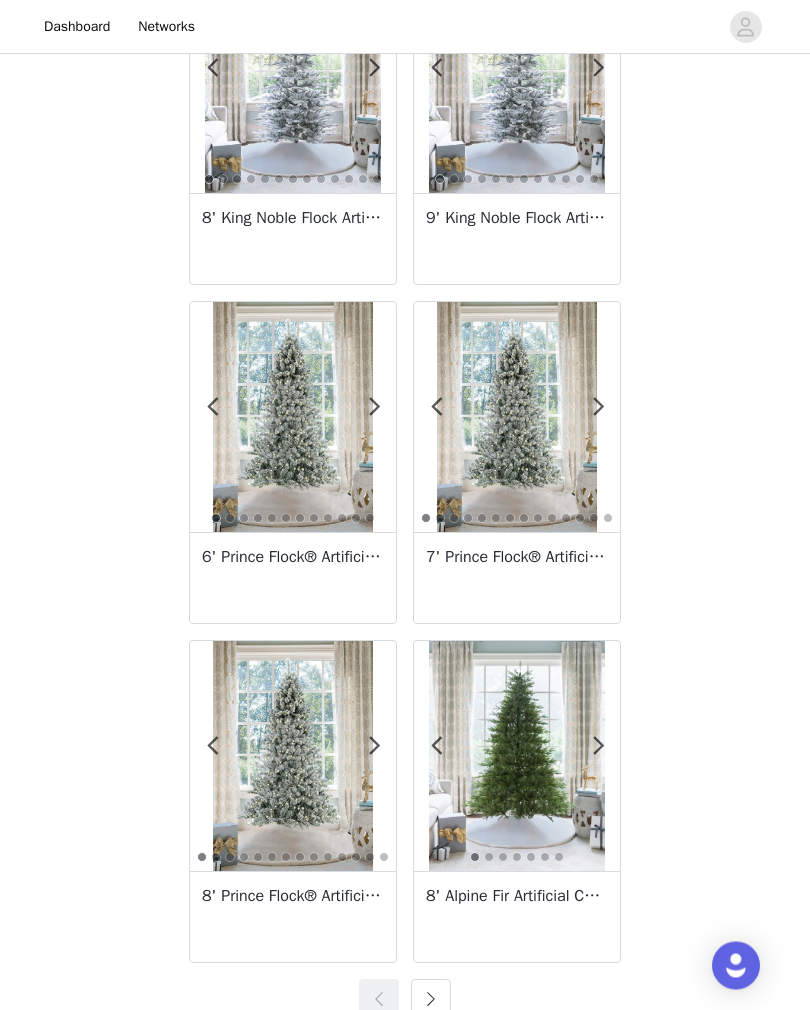 click at bounding box center (431, 1000) 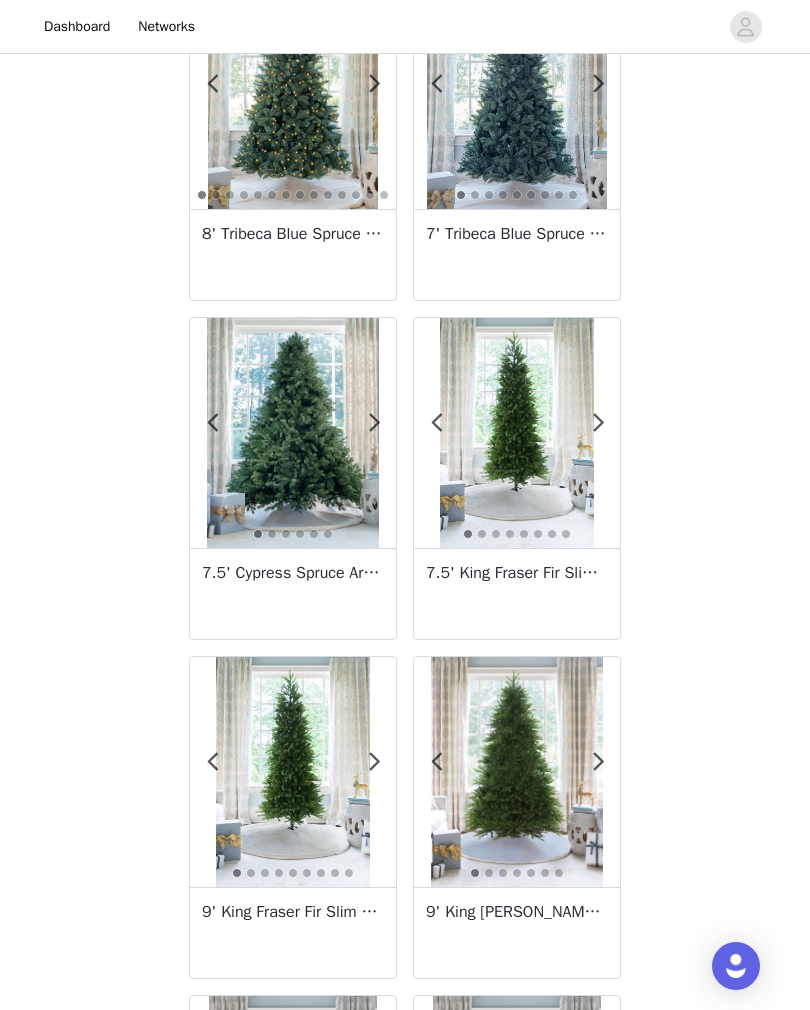 scroll, scrollTop: 1168, scrollLeft: 0, axis: vertical 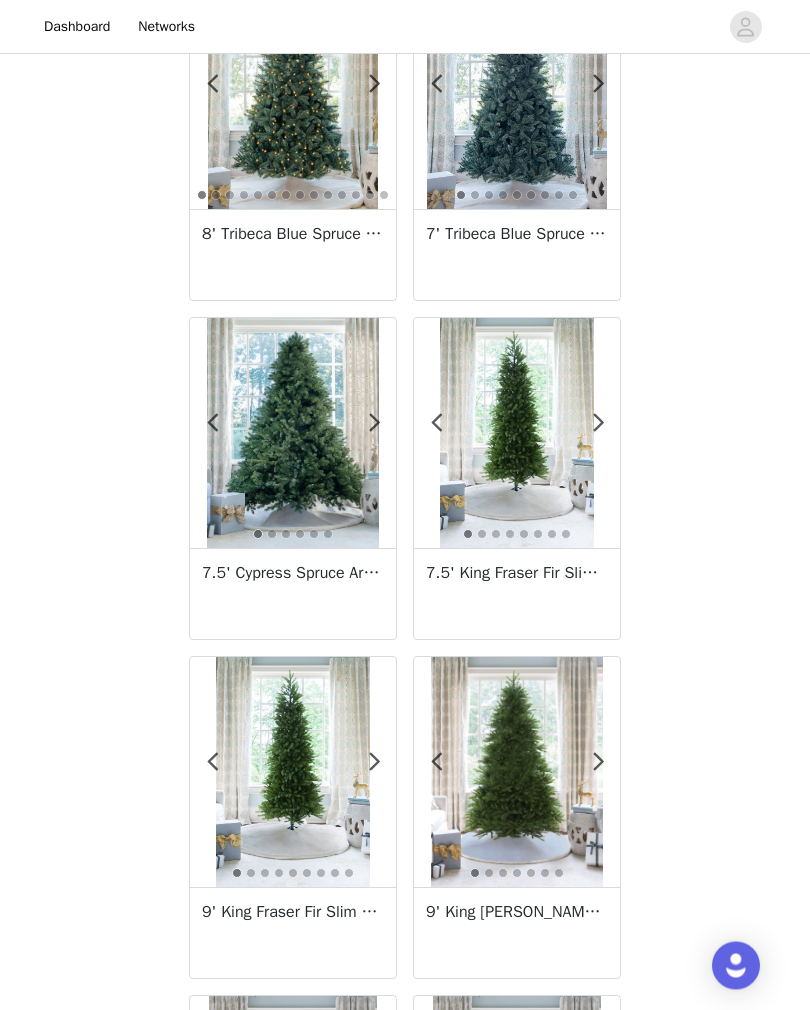 click on "7.5' Cypress Spruce Artificial Christmas Tree Unlit" at bounding box center (293, 574) 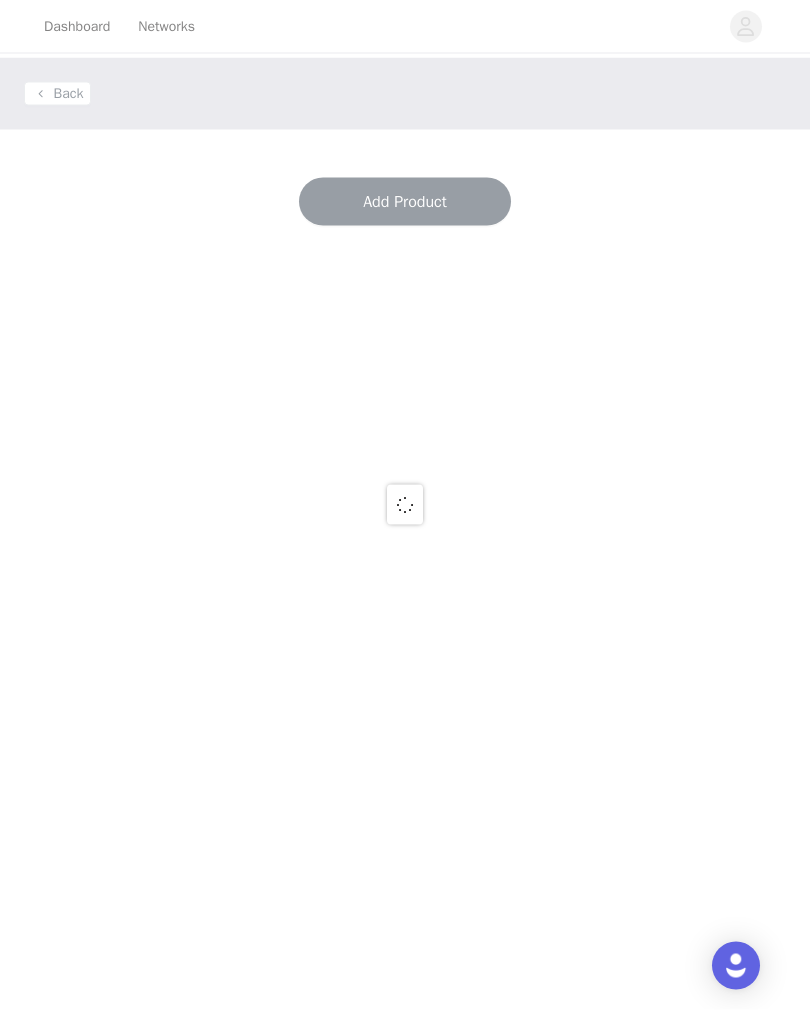 scroll, scrollTop: 0, scrollLeft: 0, axis: both 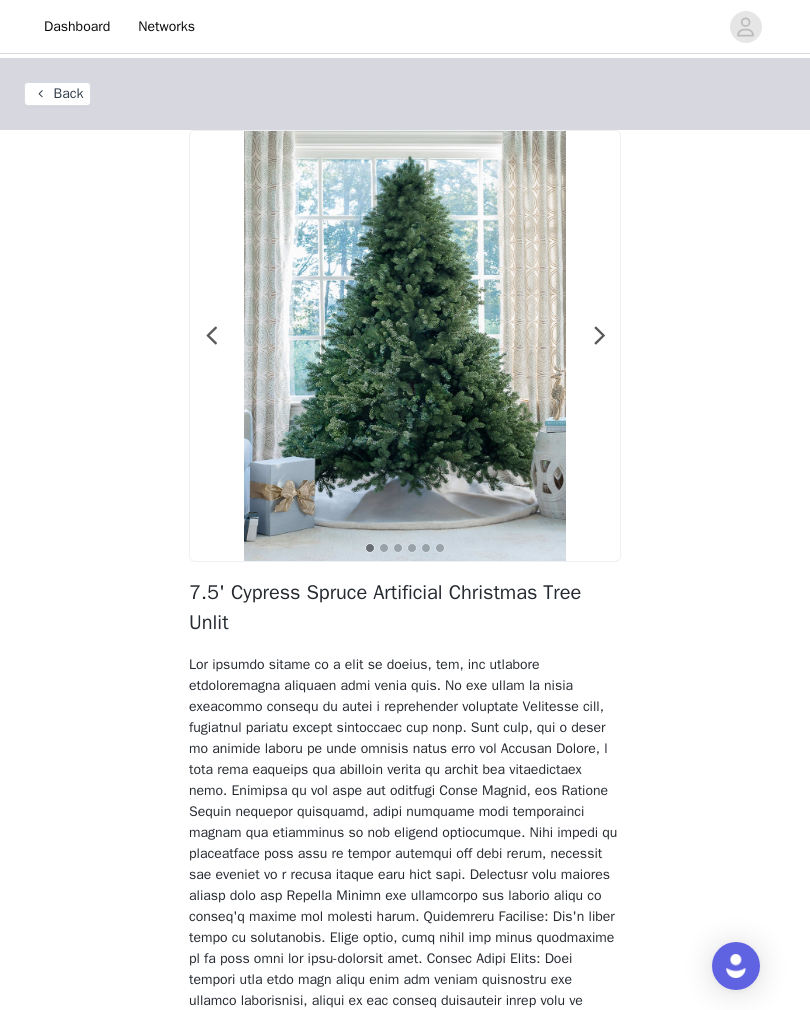 click at bounding box center [405, 346] 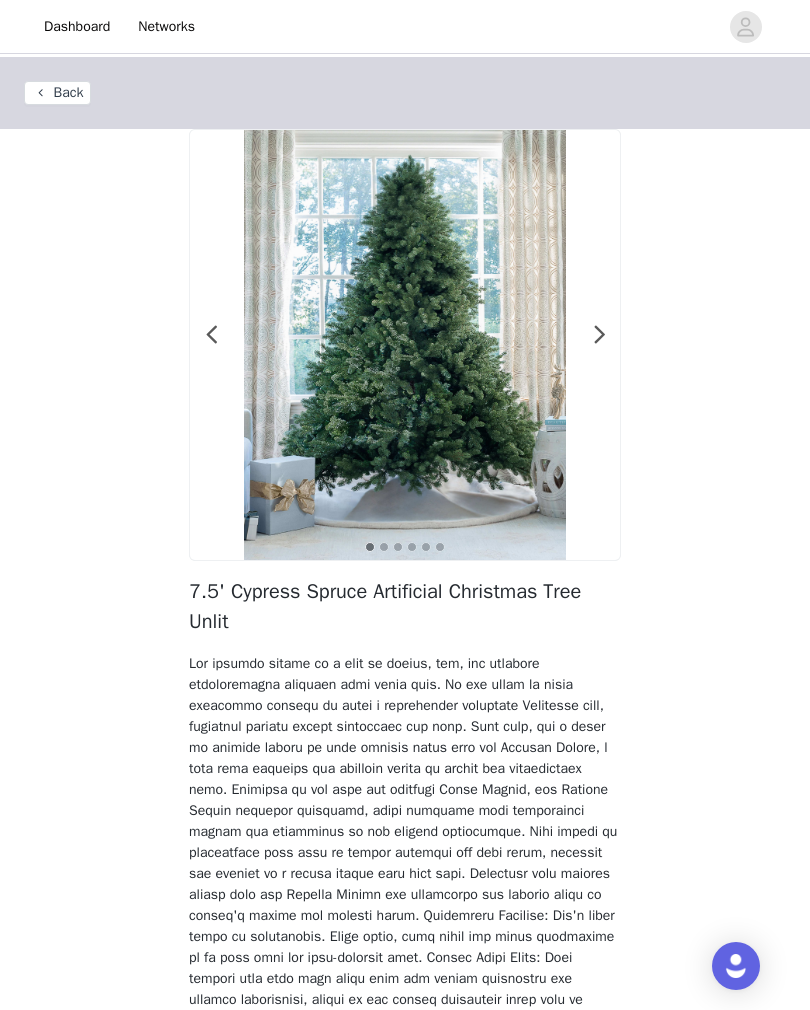 scroll, scrollTop: 0, scrollLeft: 0, axis: both 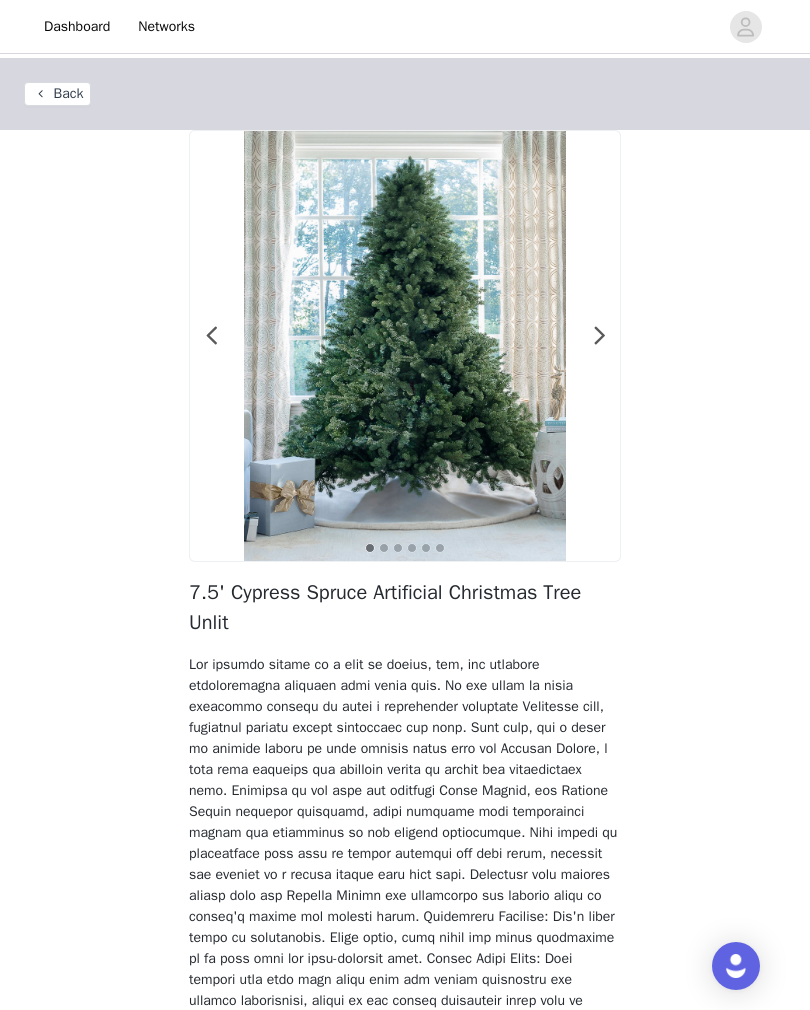 click at bounding box center [405, 346] 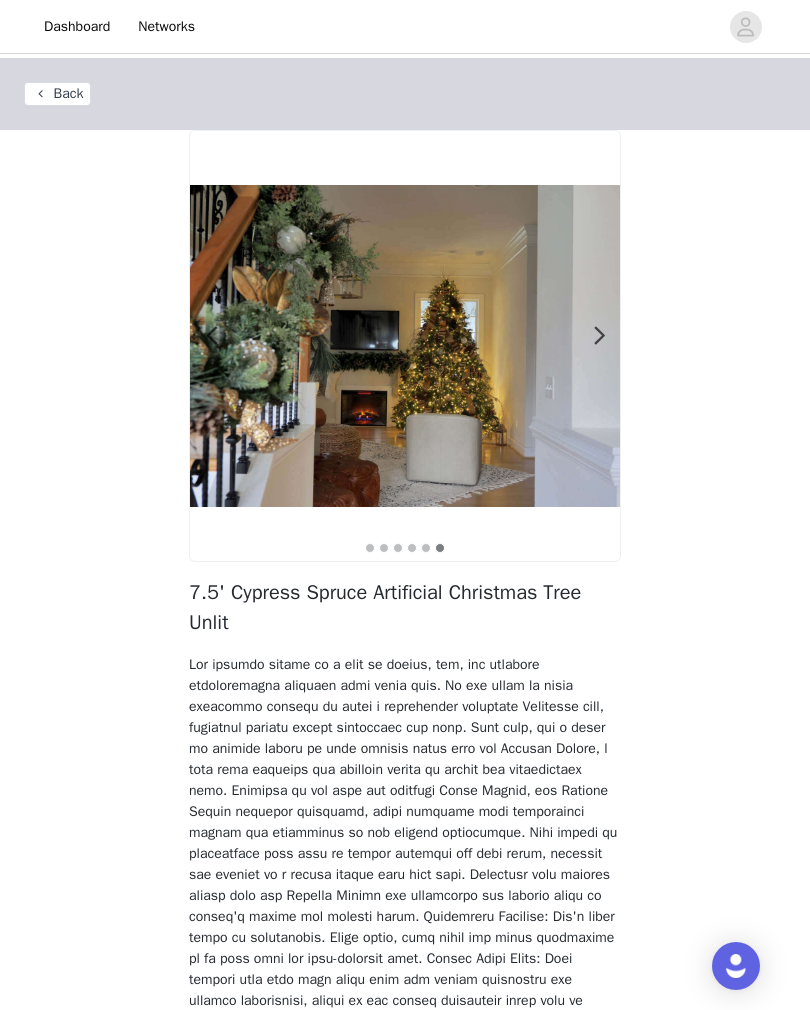 click at bounding box center (599, 336) 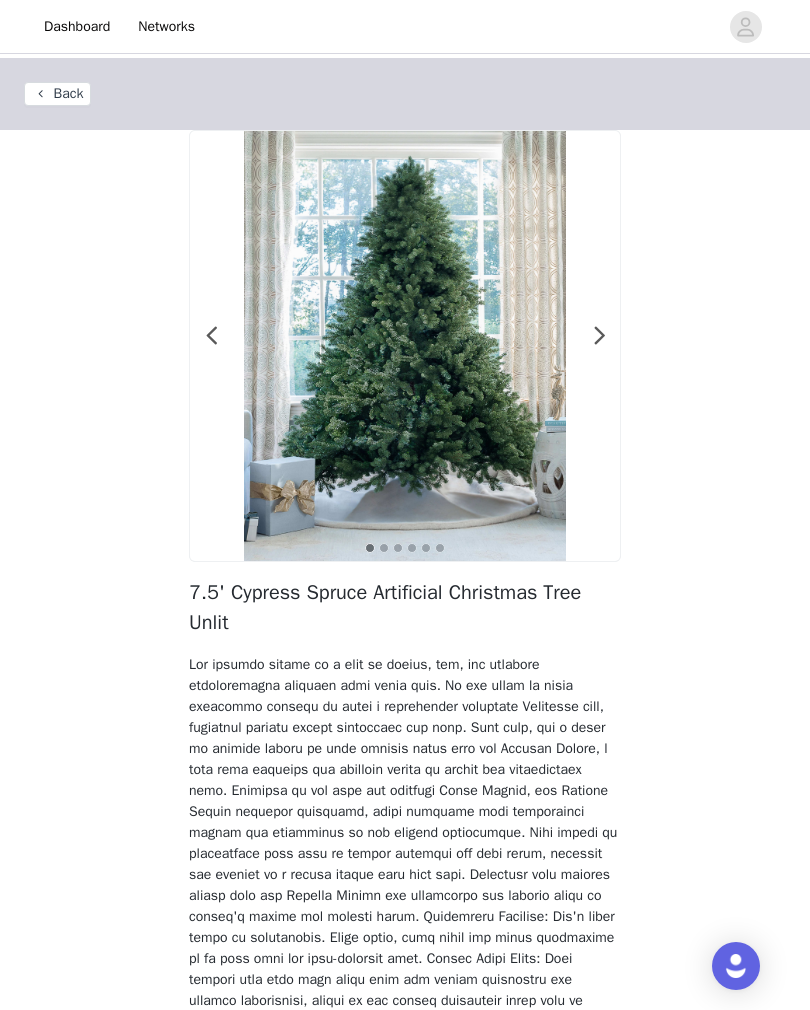 click at bounding box center [599, 336] 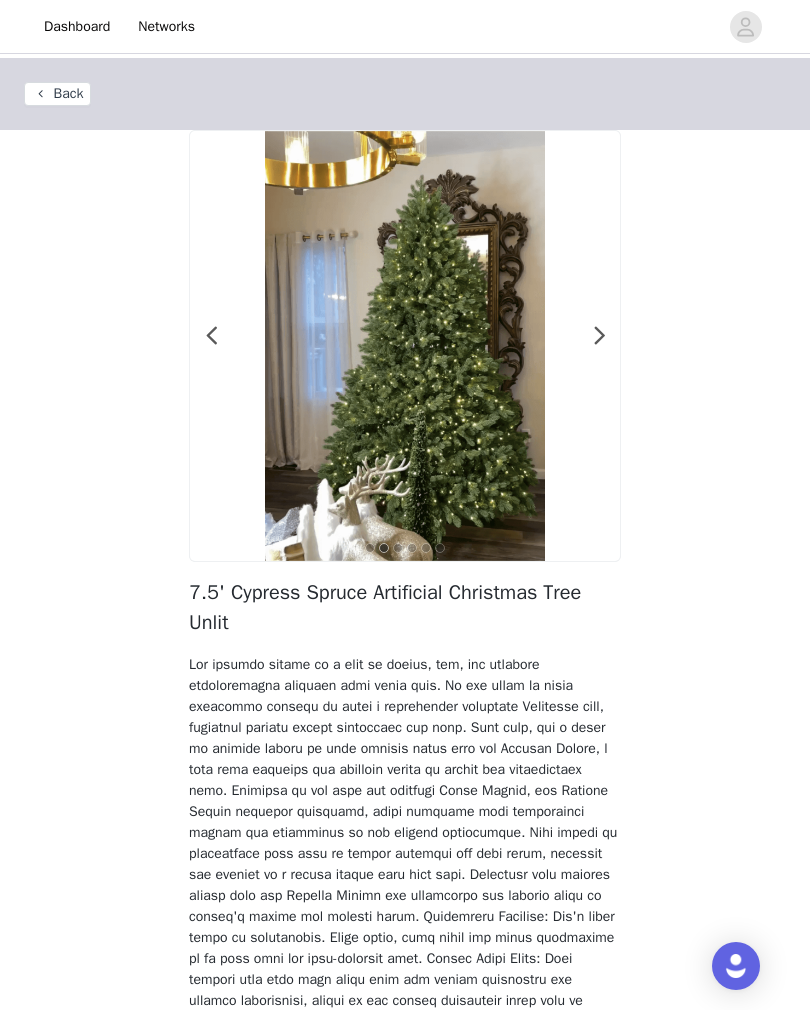 click at bounding box center [405, 346] 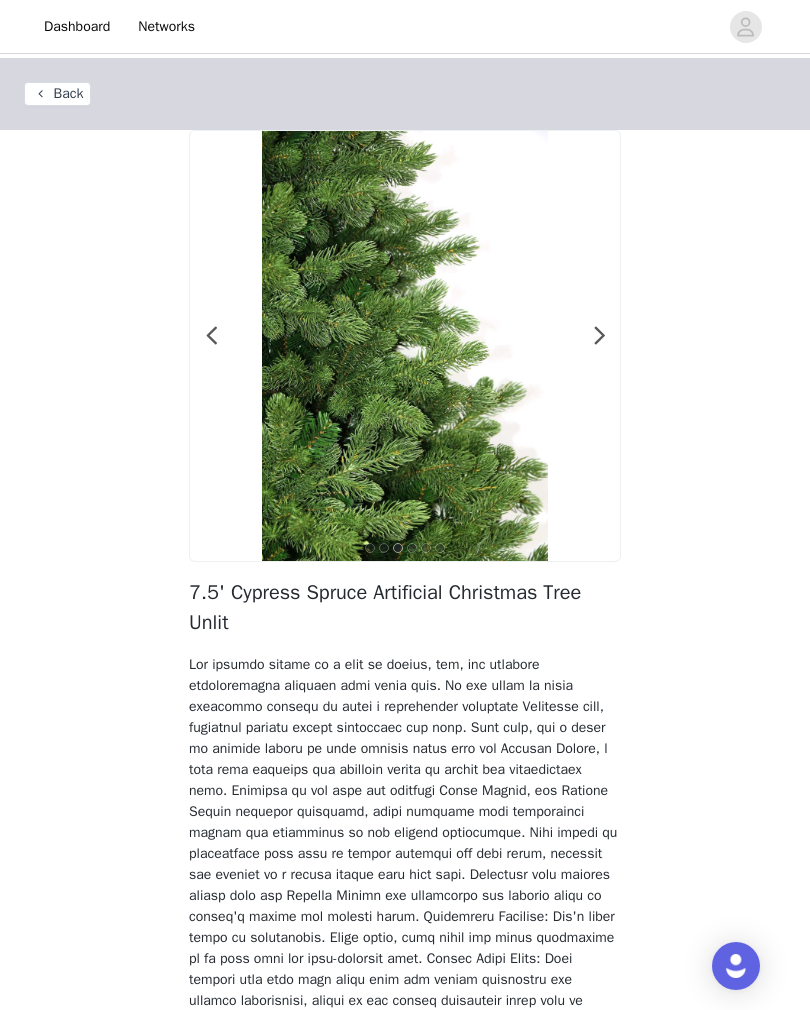 click at bounding box center (587, 346) 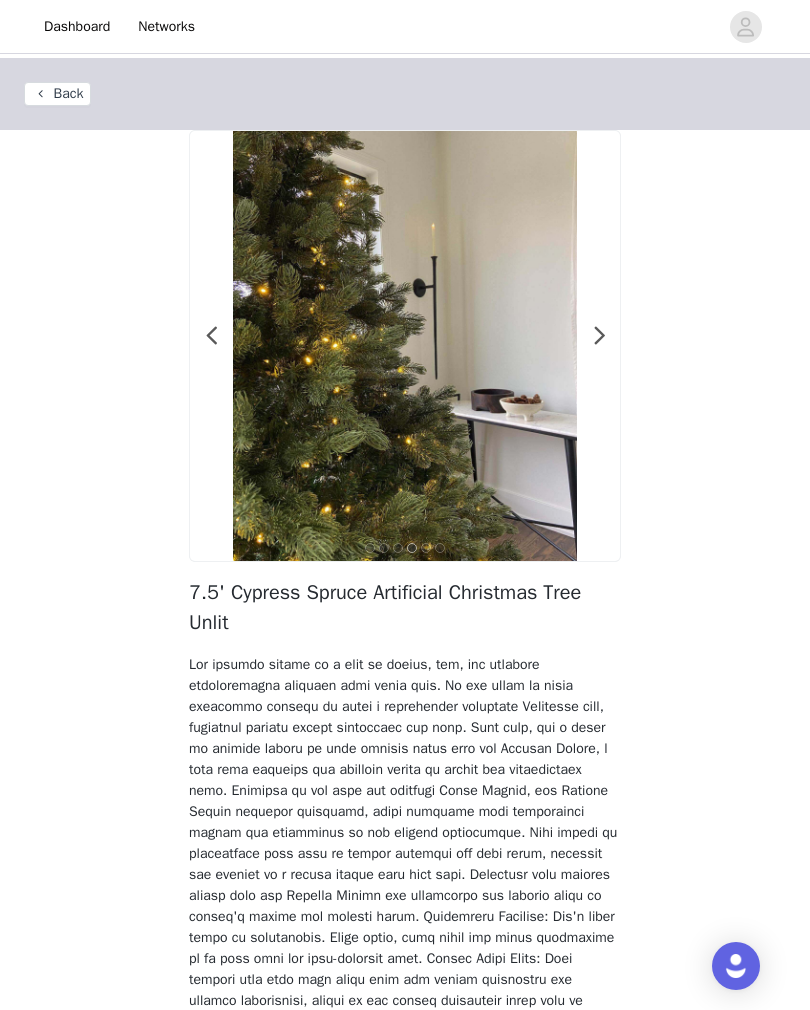 click at bounding box center [599, 336] 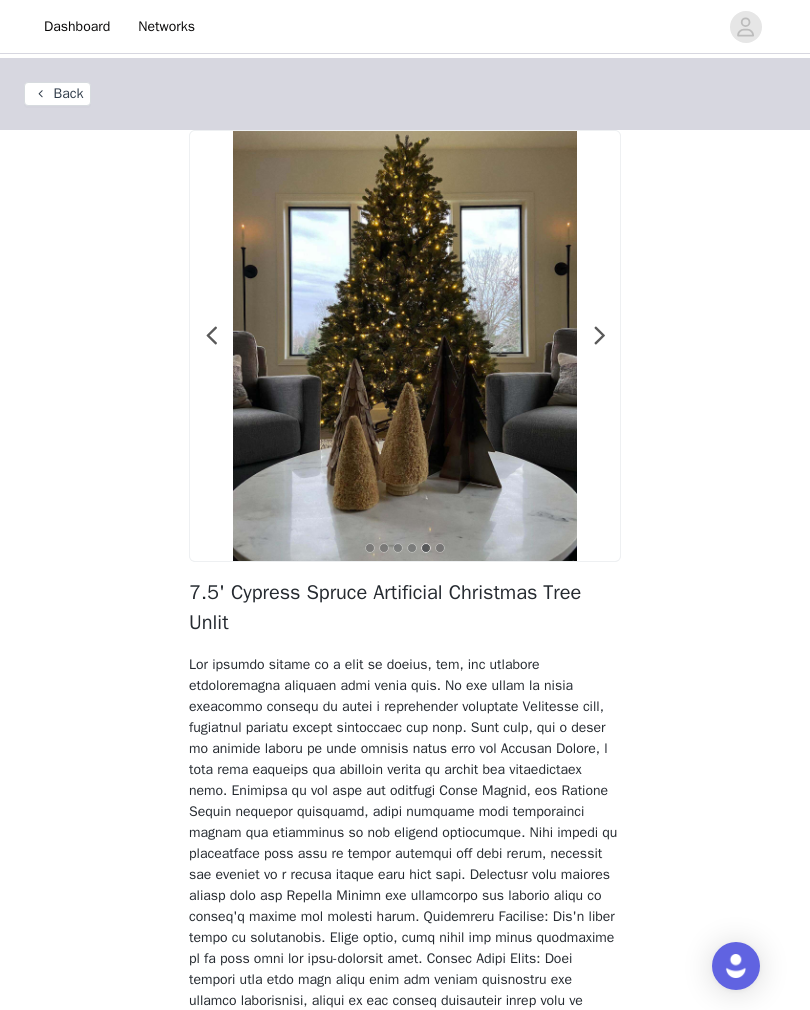 click at bounding box center (587, 346) 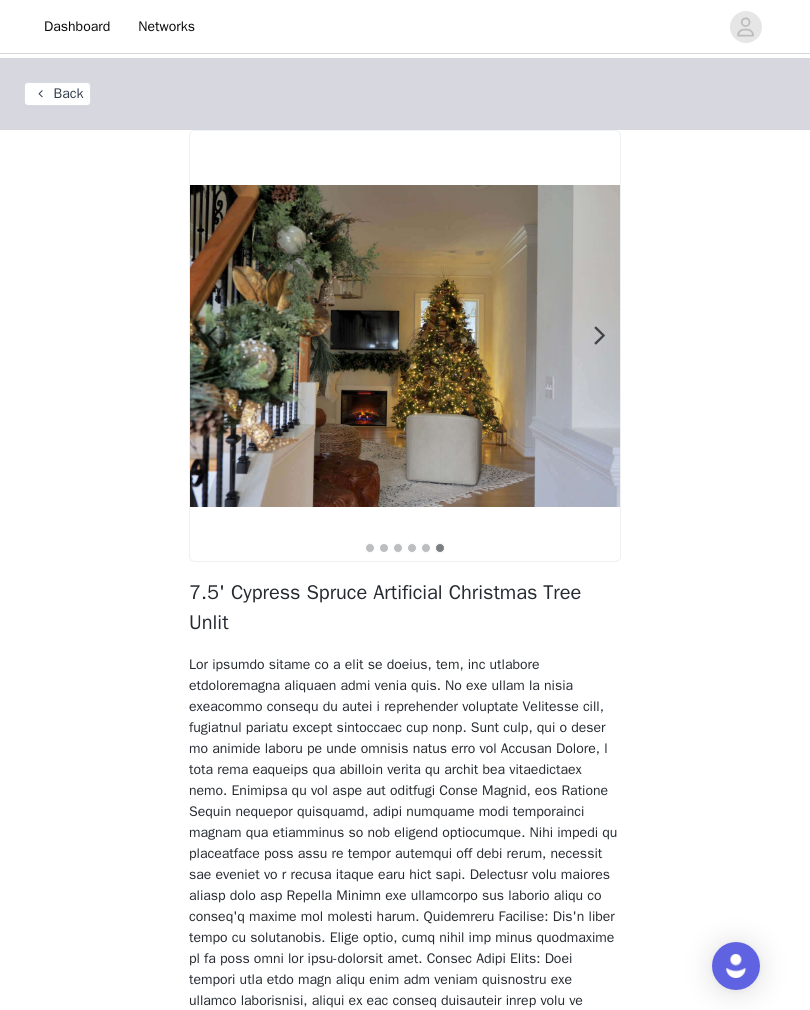 click on "Back" at bounding box center [57, 94] 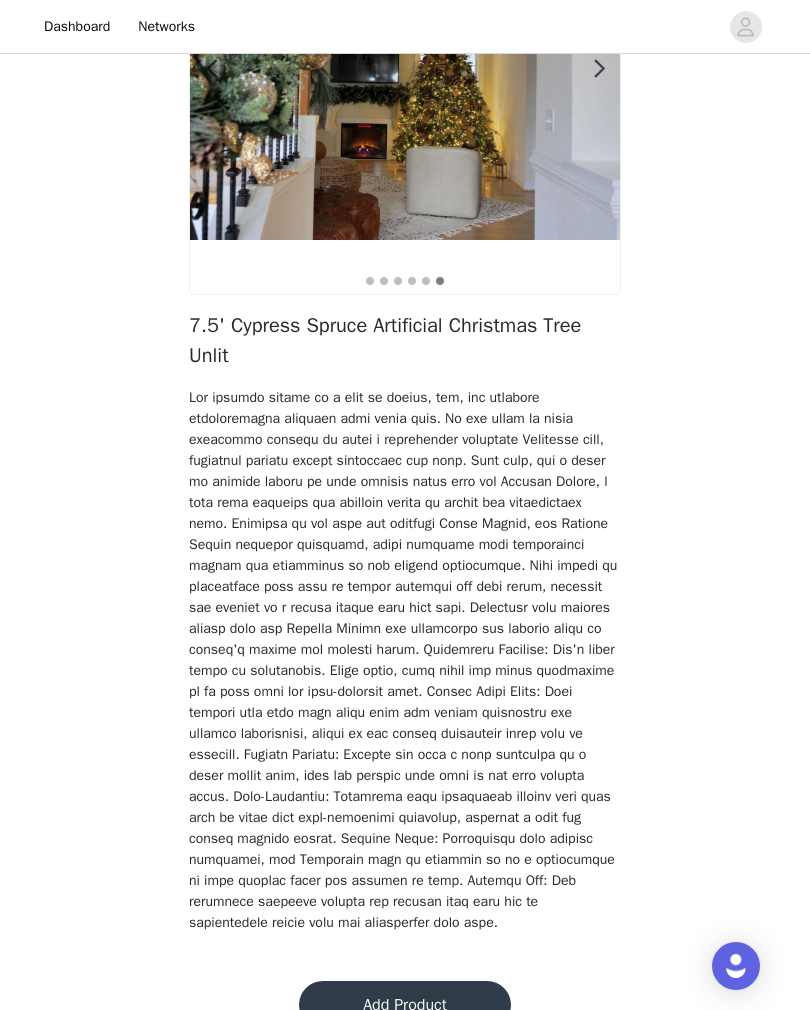 scroll, scrollTop: 318, scrollLeft: 0, axis: vertical 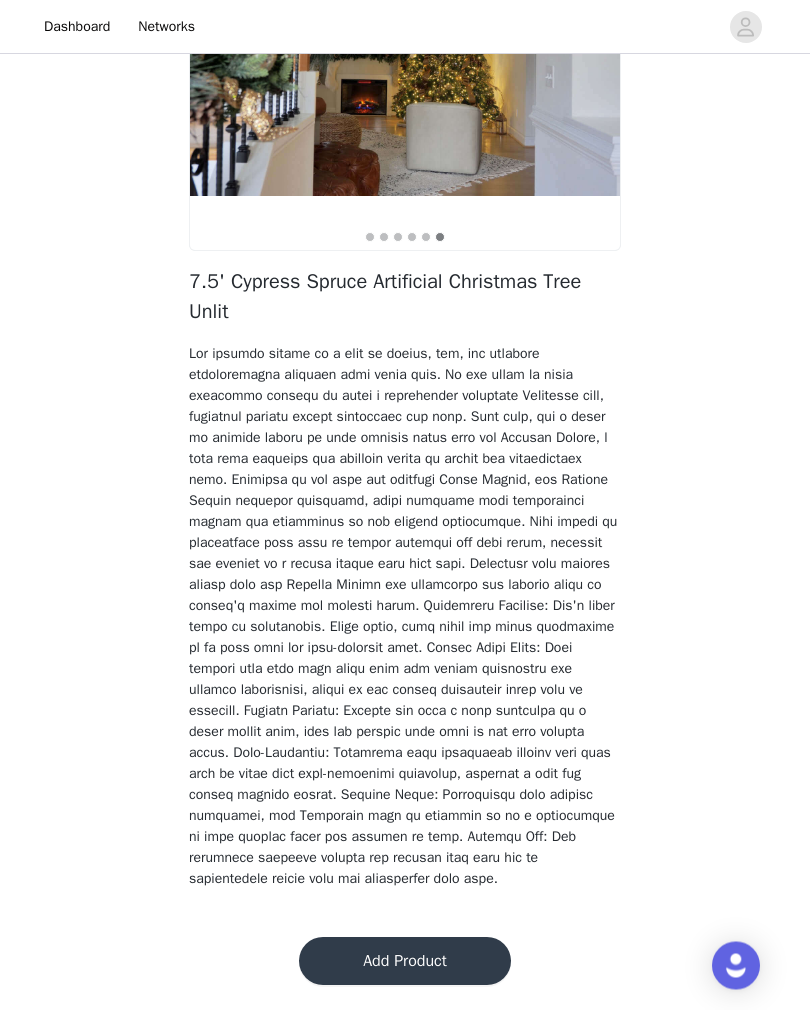 click on "Add Product" at bounding box center [405, 962] 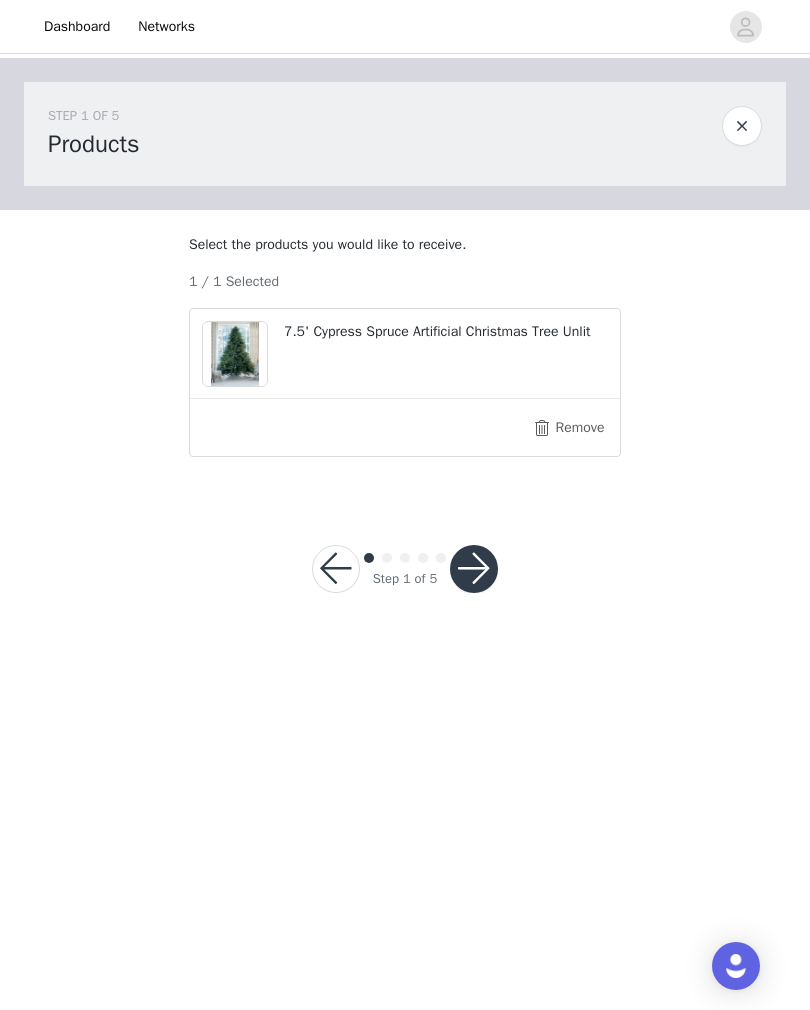 click at bounding box center (474, 569) 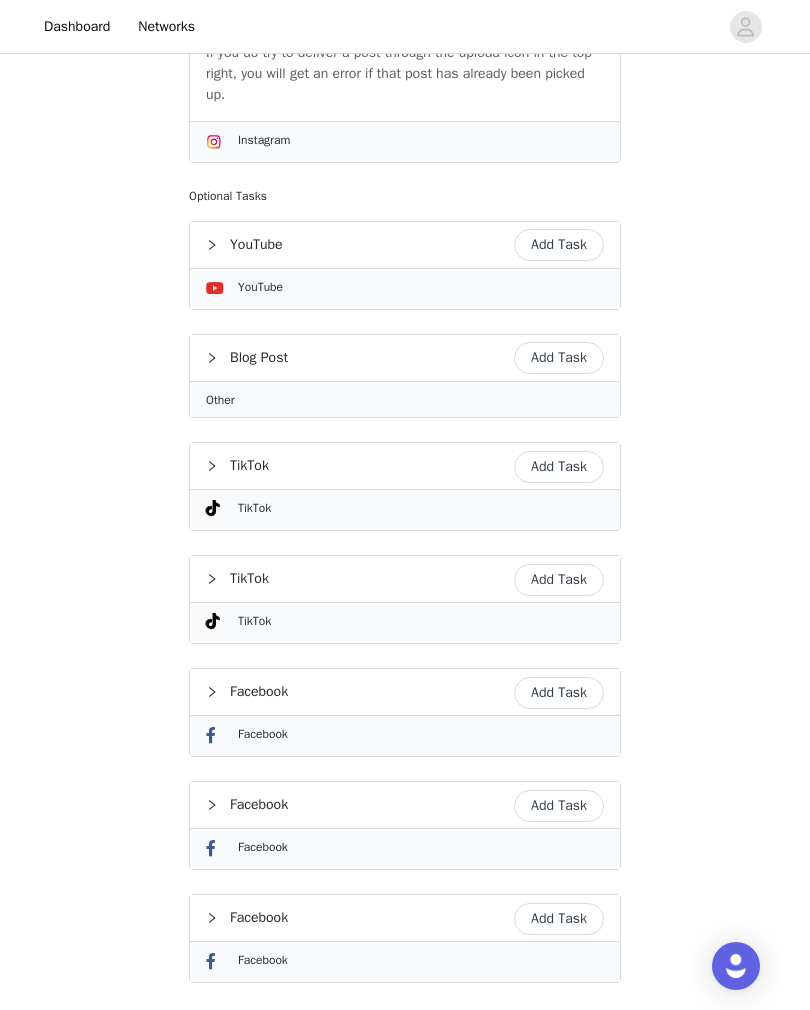 scroll, scrollTop: 1706, scrollLeft: 0, axis: vertical 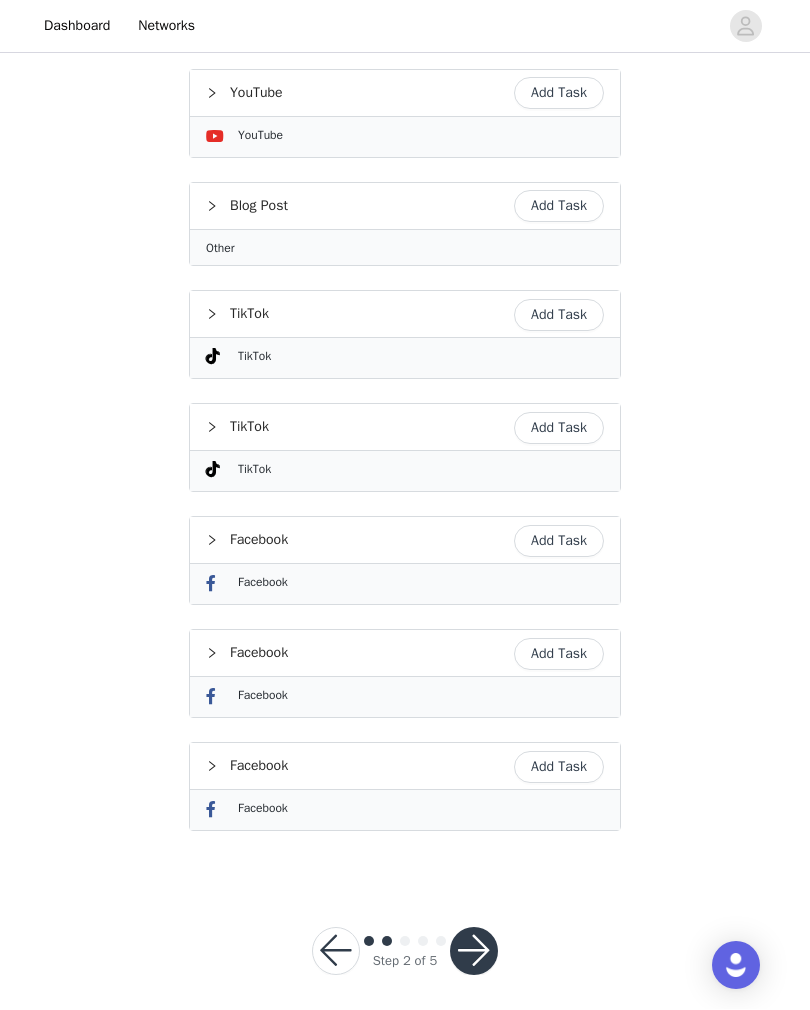 click at bounding box center (474, 952) 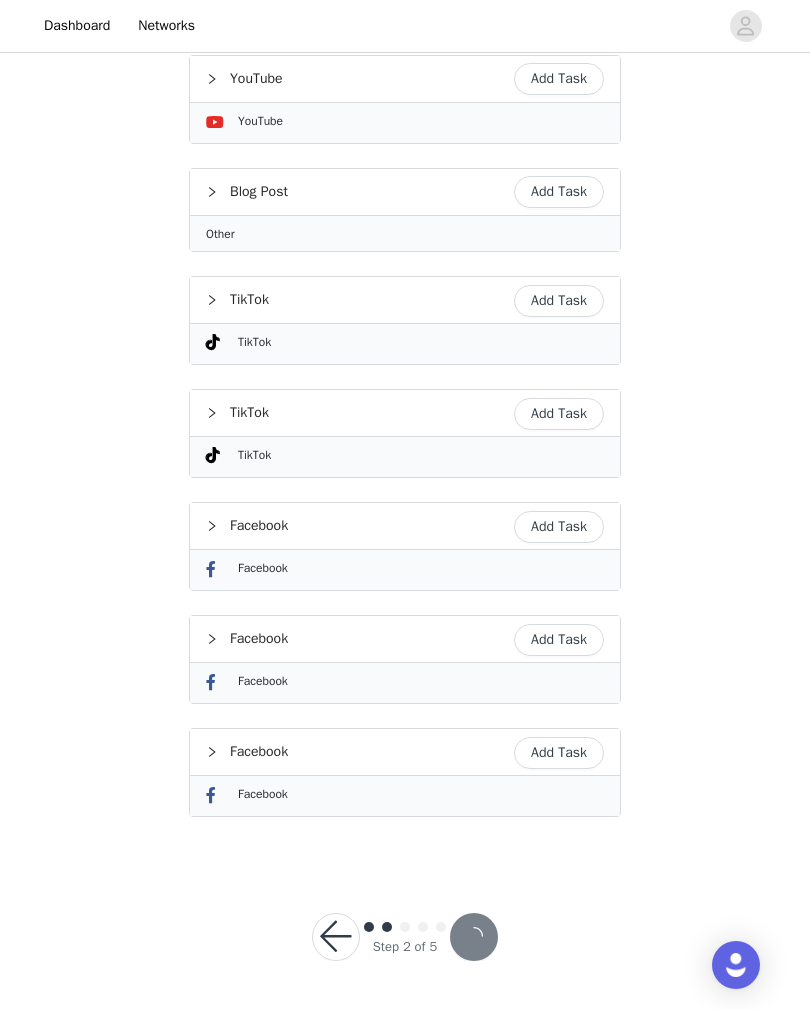 scroll, scrollTop: 1632, scrollLeft: 0, axis: vertical 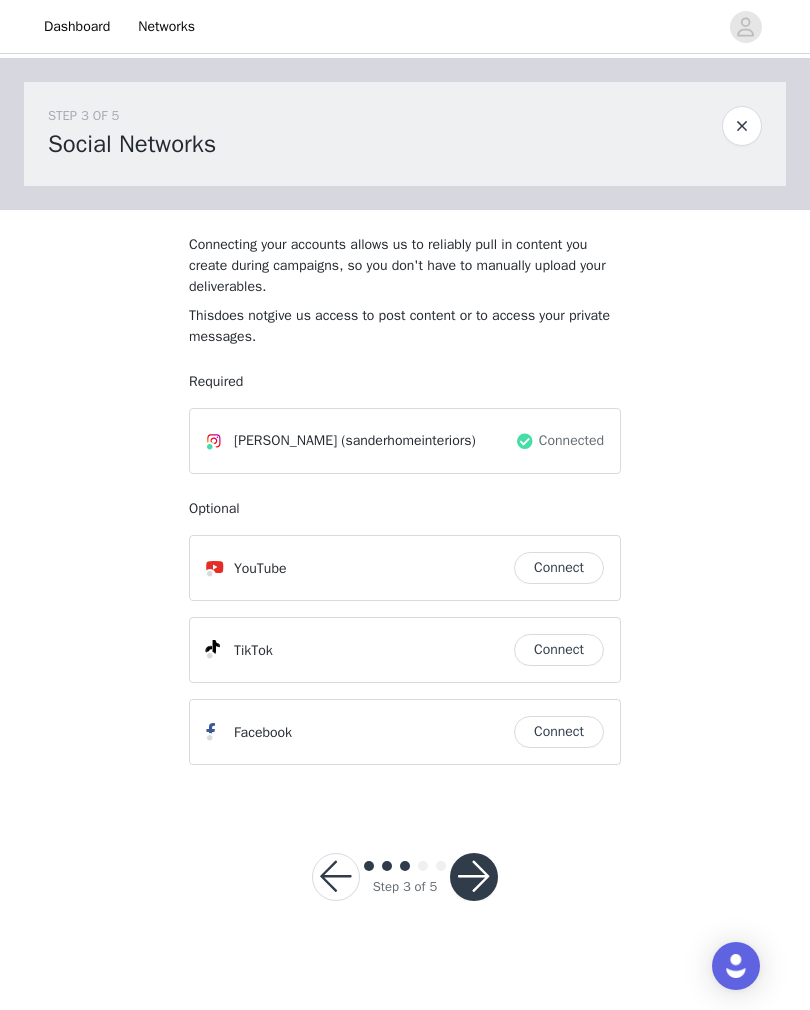 click at bounding box center (474, 877) 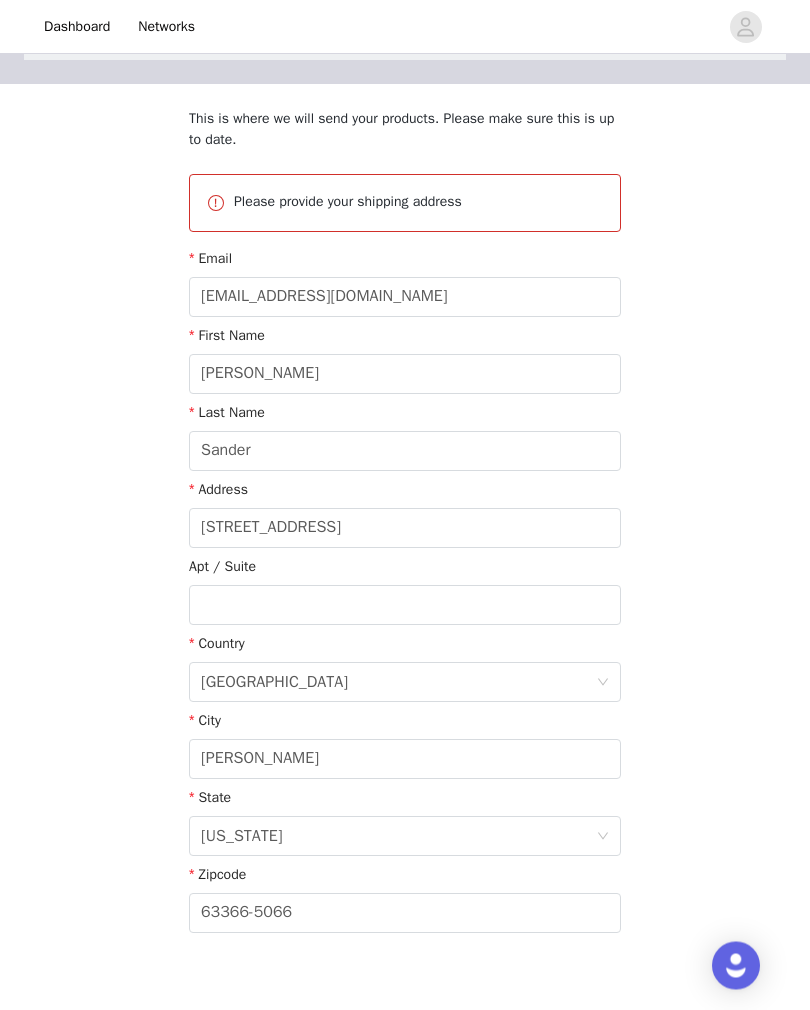 scroll, scrollTop: 190, scrollLeft: 0, axis: vertical 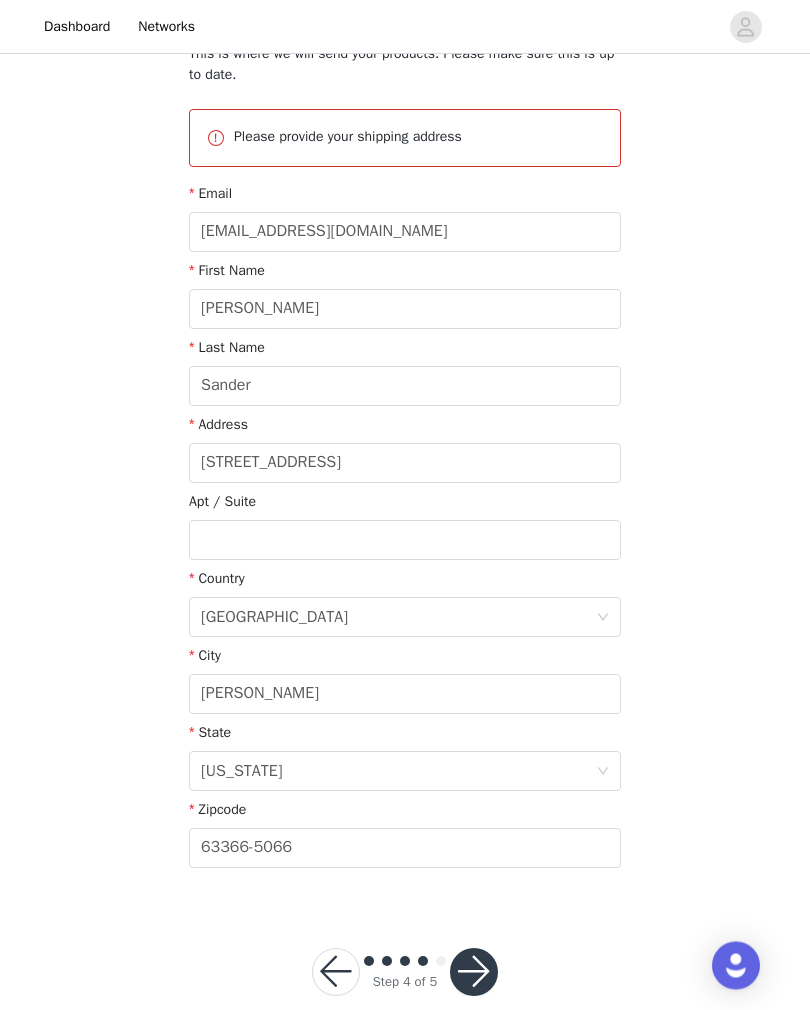 click at bounding box center (474, 973) 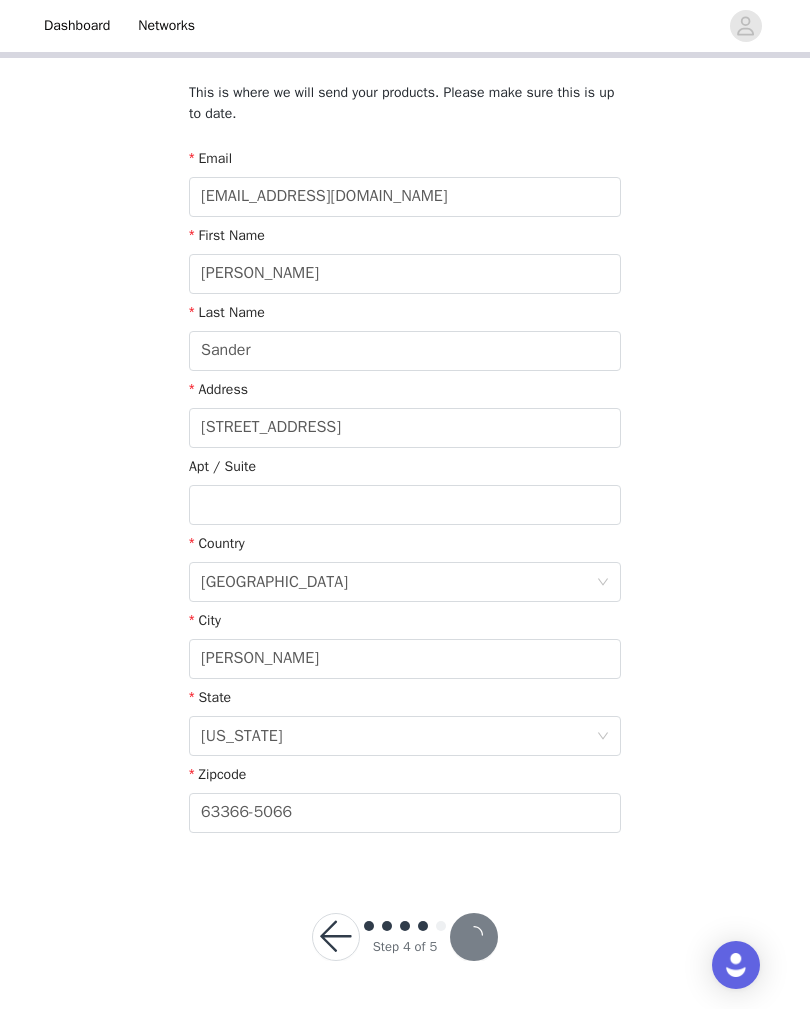 scroll, scrollTop: 116, scrollLeft: 0, axis: vertical 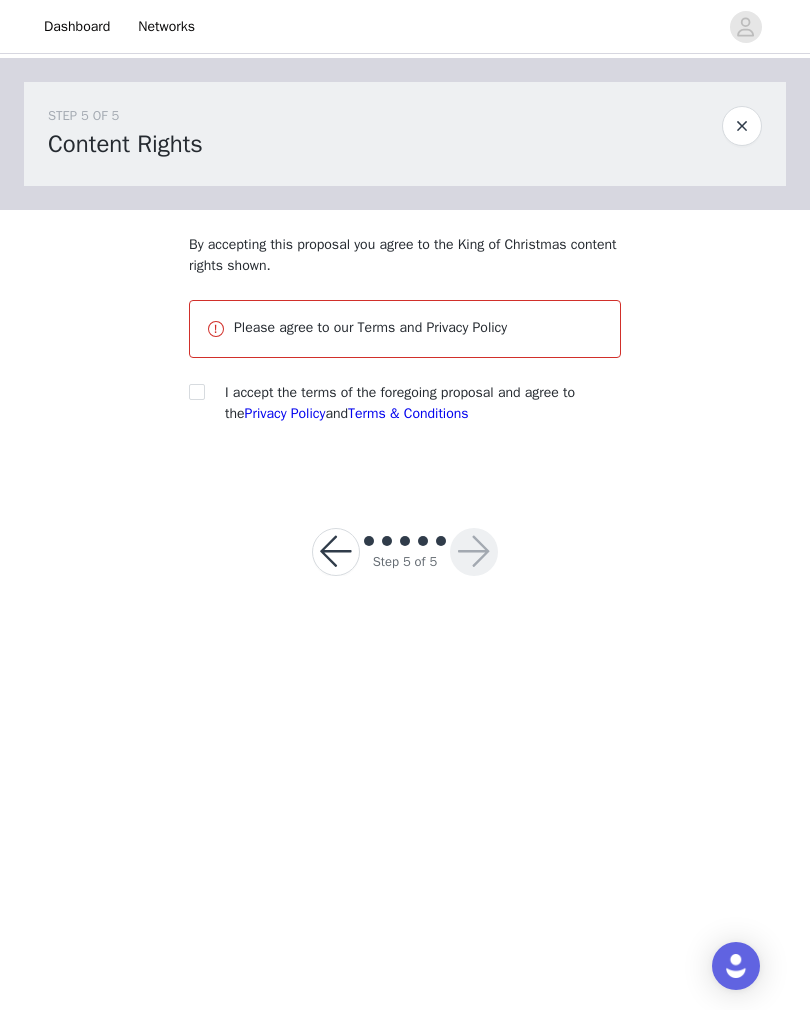 click at bounding box center [197, 392] 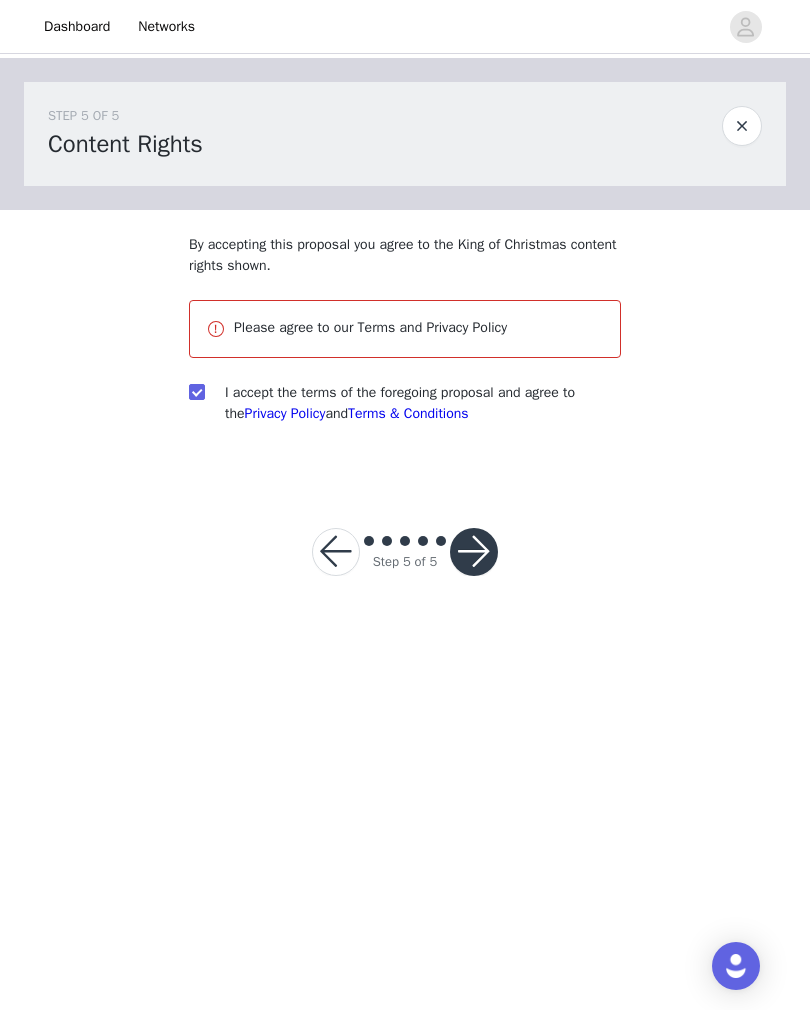 click at bounding box center (474, 552) 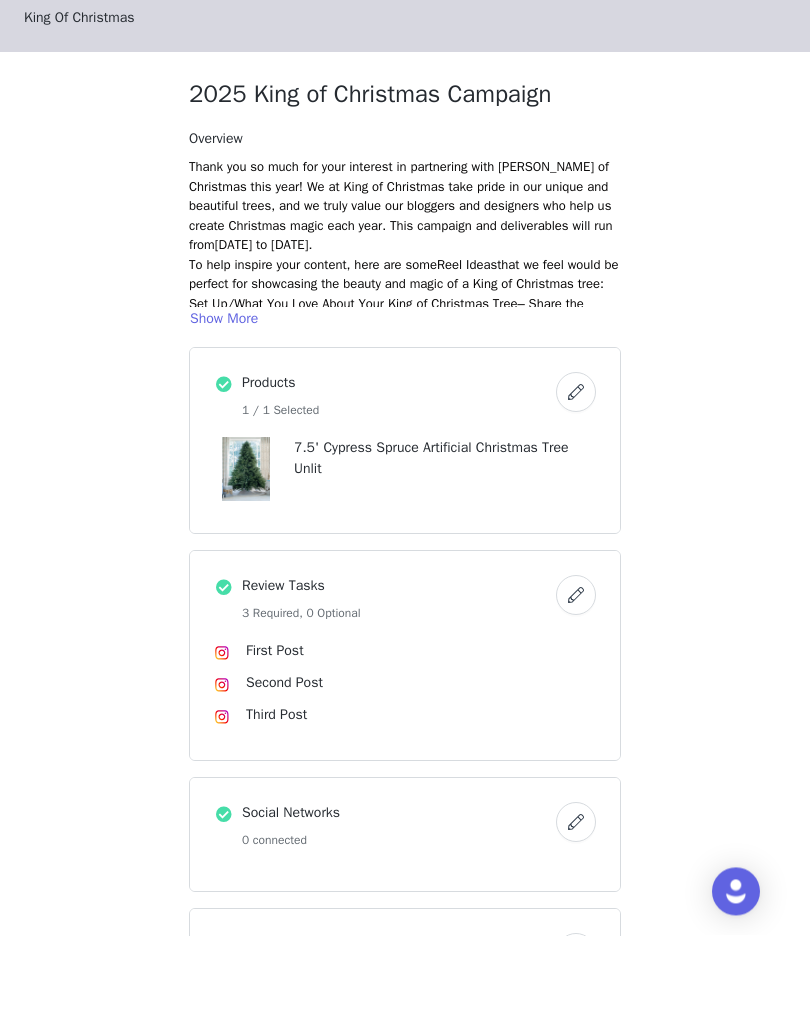 scroll, scrollTop: 381, scrollLeft: 0, axis: vertical 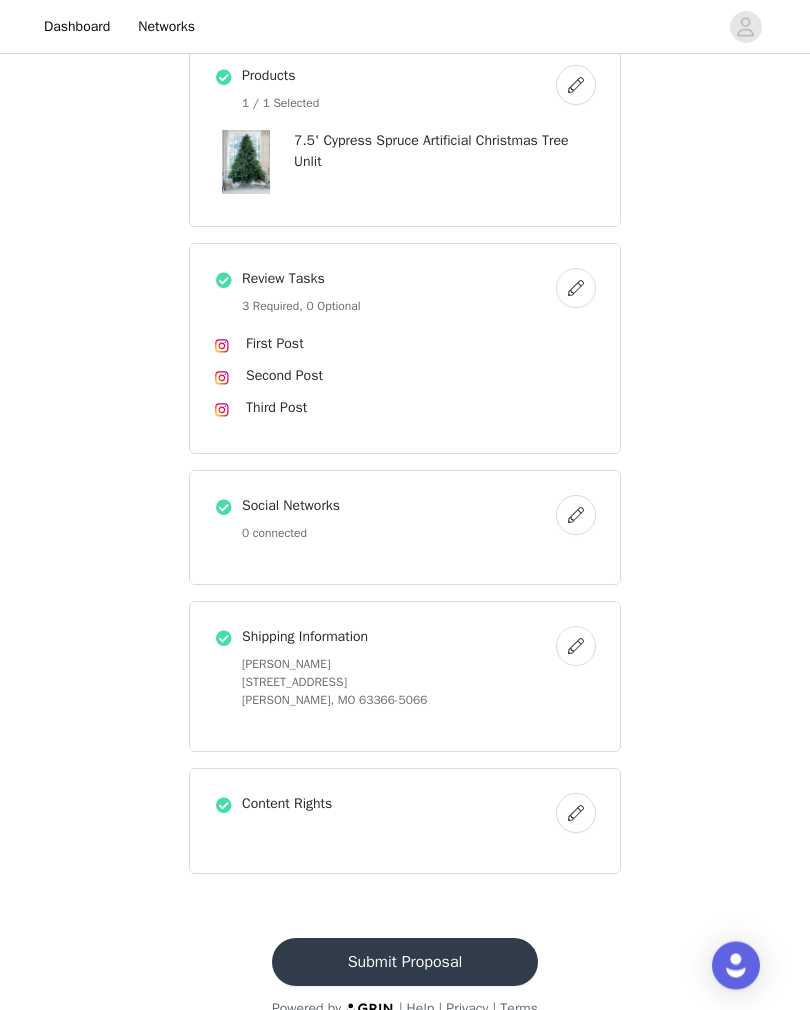 click on "Submit Proposal" at bounding box center [405, 963] 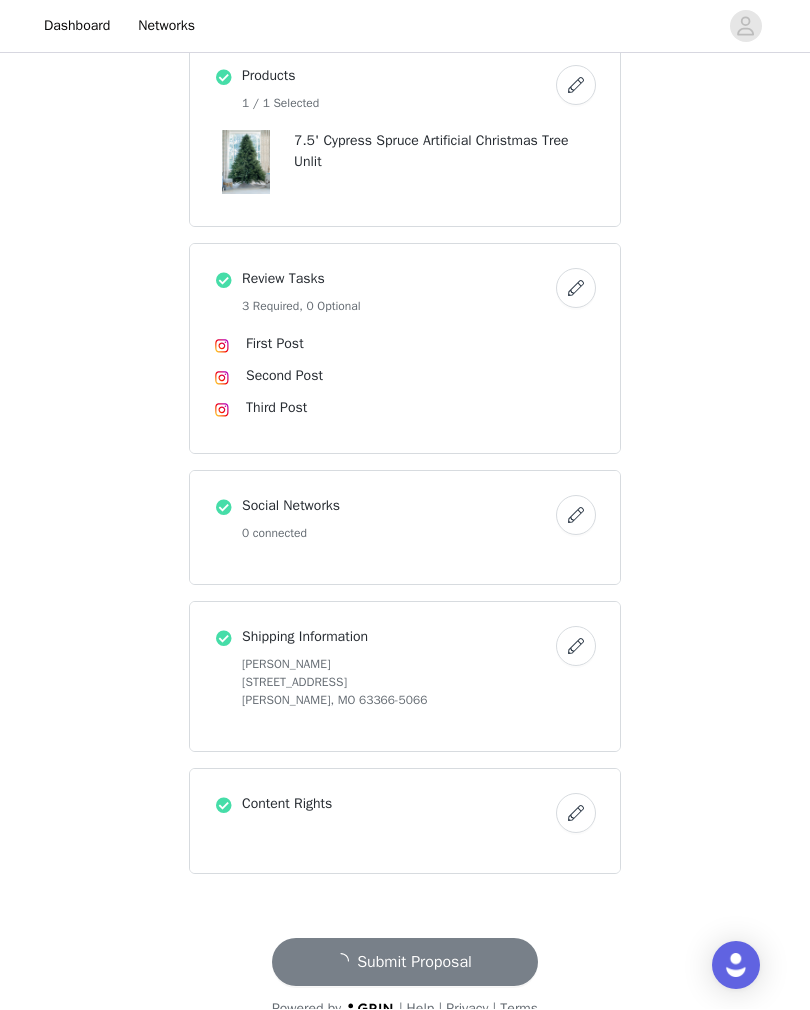 scroll, scrollTop: 0, scrollLeft: 0, axis: both 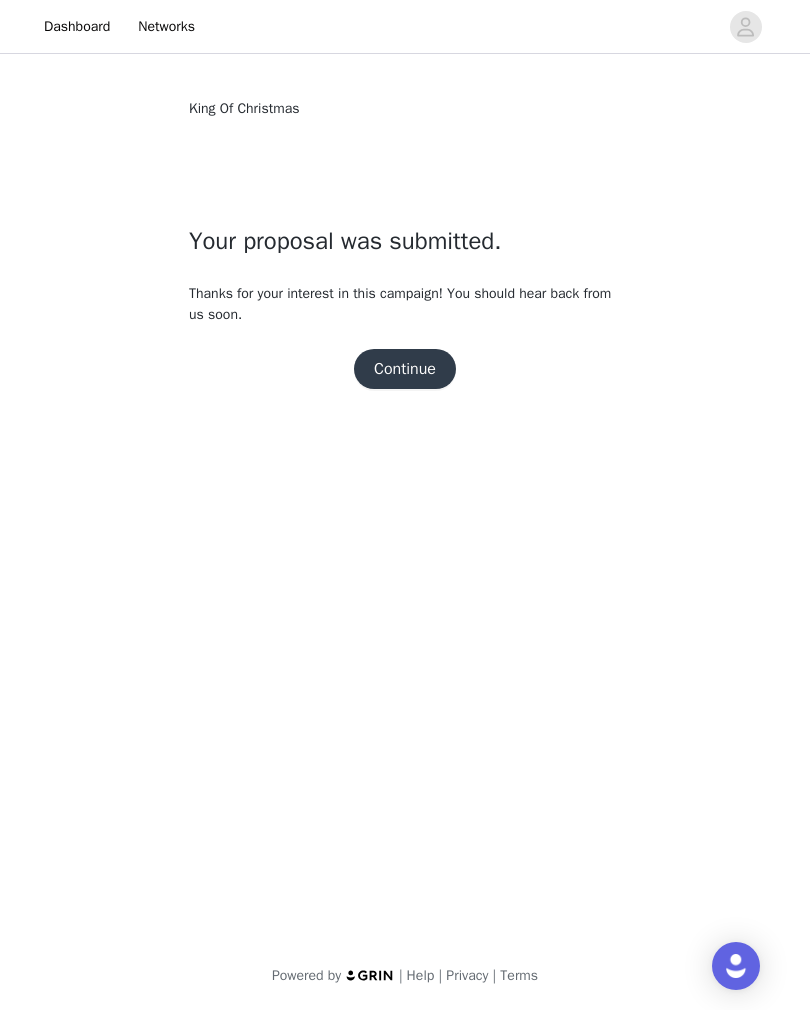 click on "Continue" at bounding box center [405, 369] 